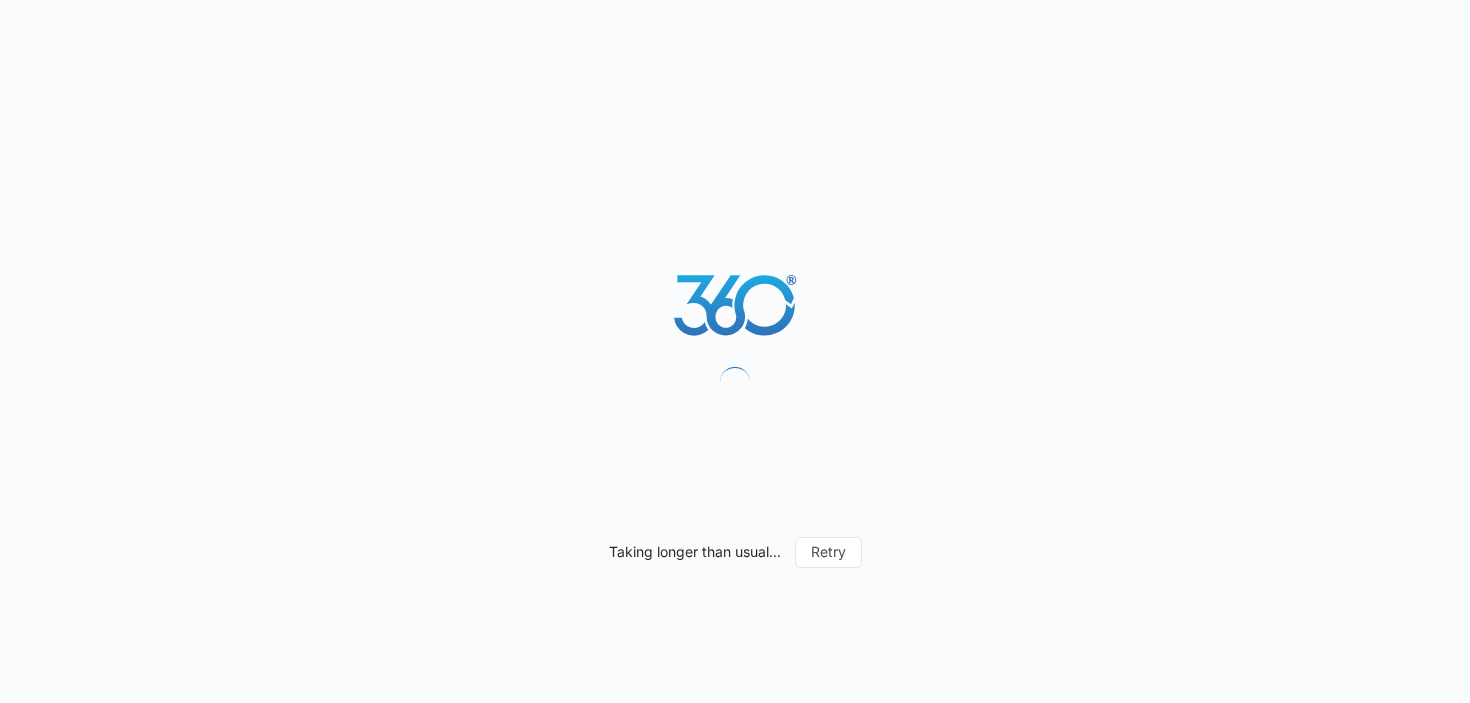 scroll, scrollTop: 0, scrollLeft: 0, axis: both 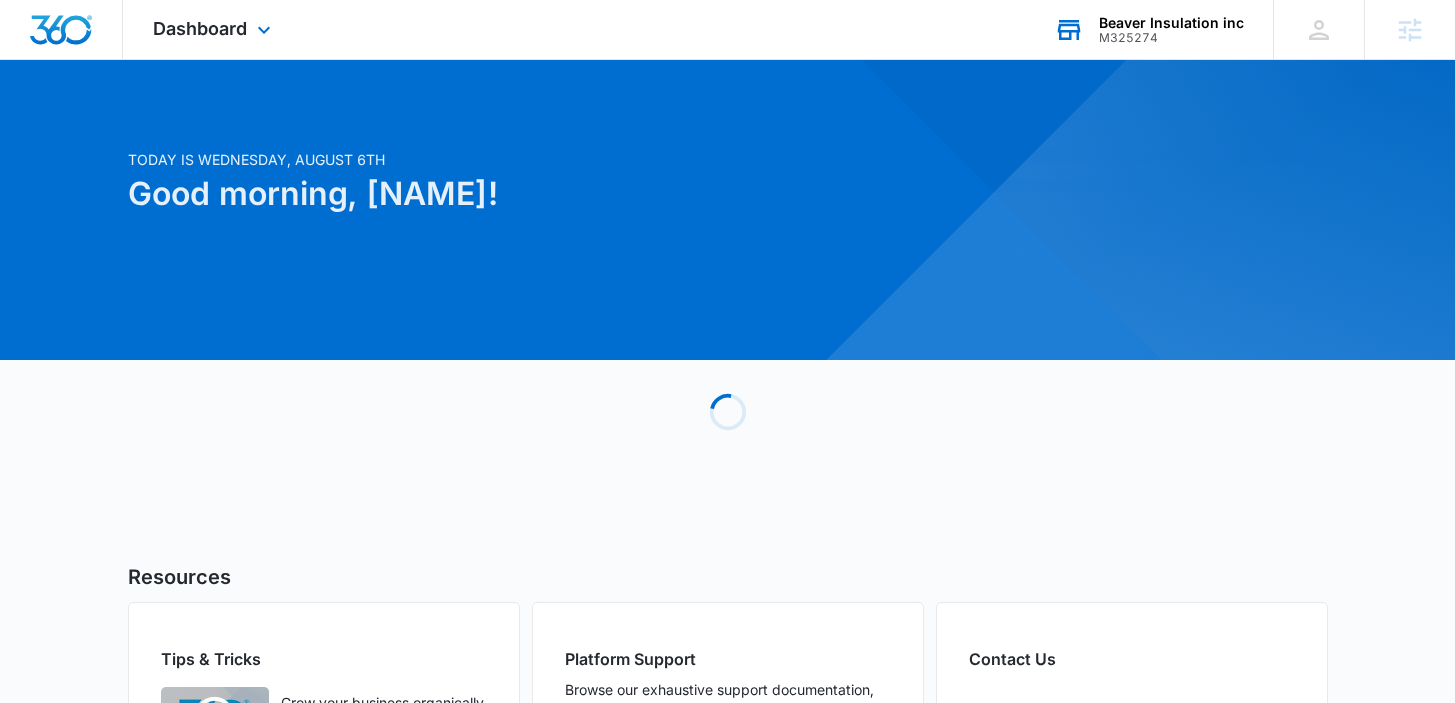 click on "Beaver Insulation inc  M325274 Your Accounts View All" at bounding box center [1148, 29] 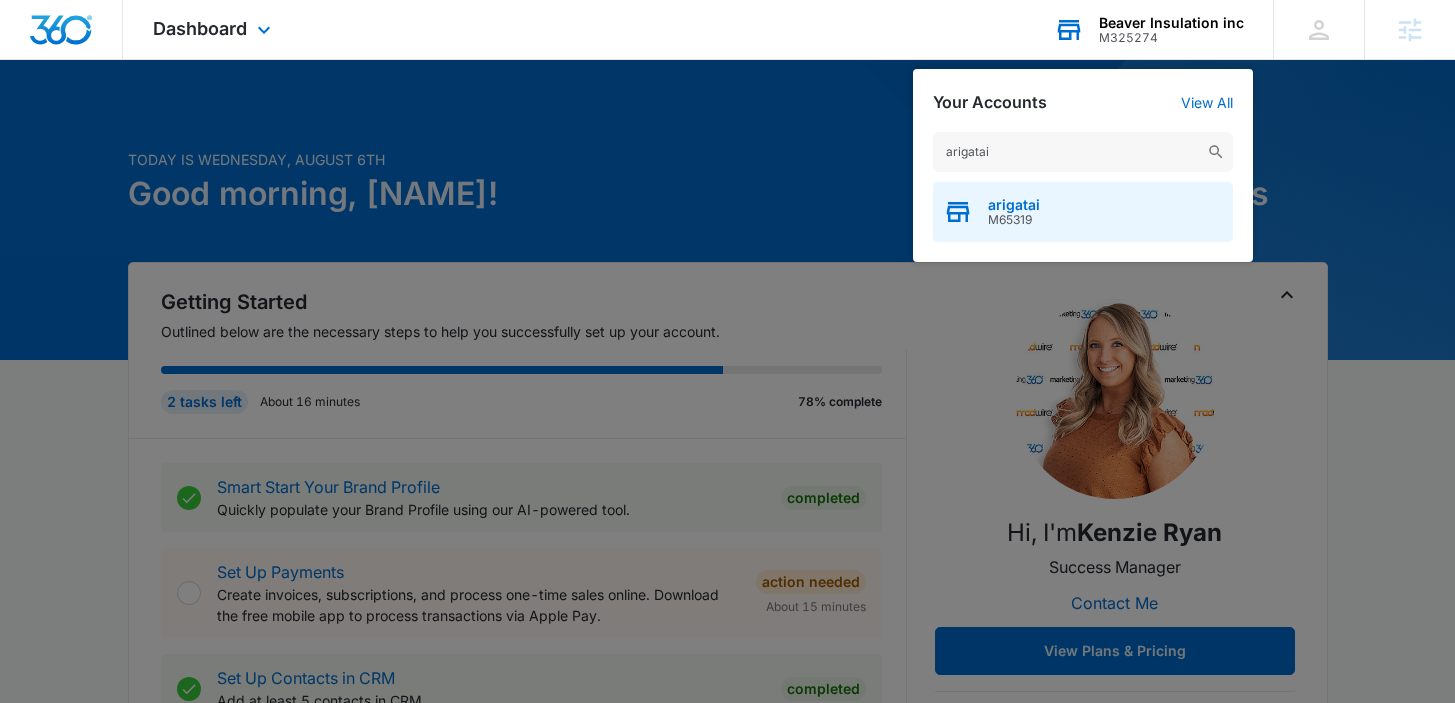 type on "arigatai" 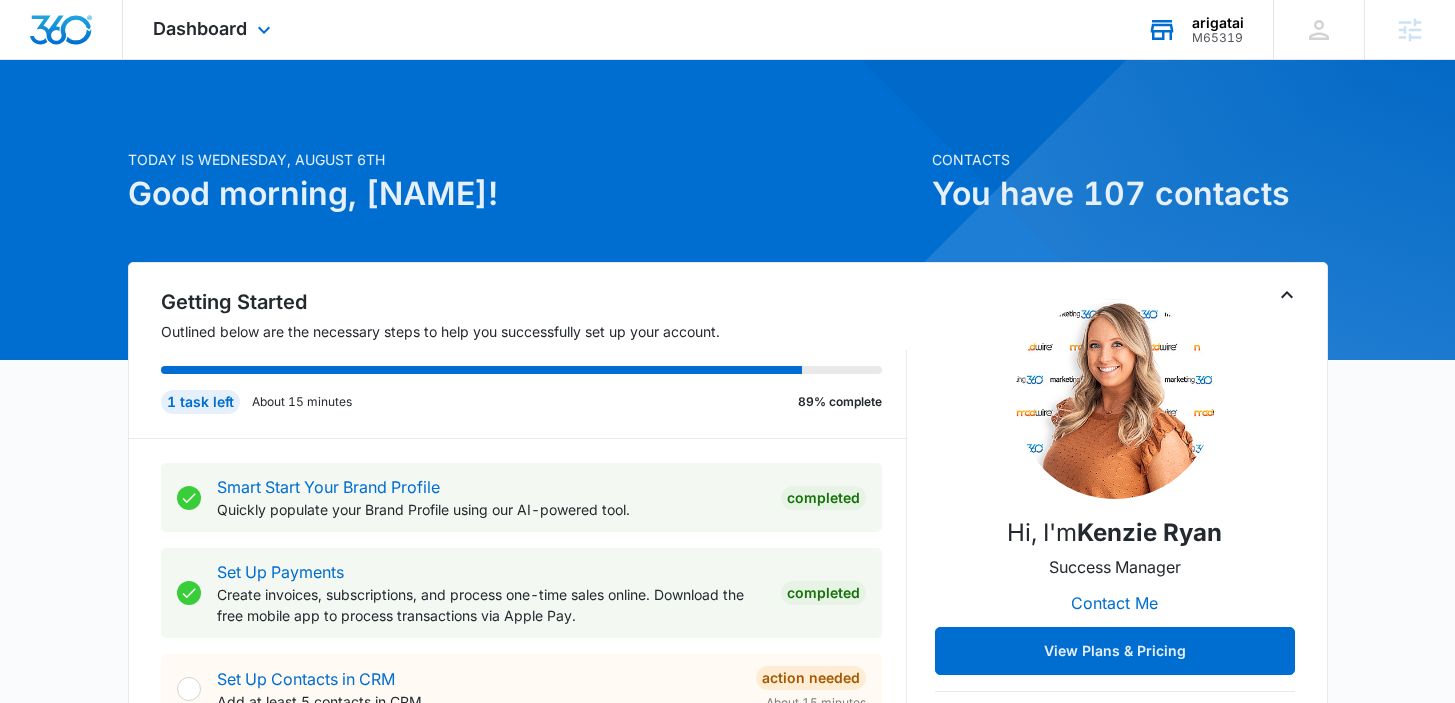 click on "Dashboard Apps Reputation Forms CRM Email Social Payments POS Content Ads Intelligence Files Brand Settings" at bounding box center (214, 29) 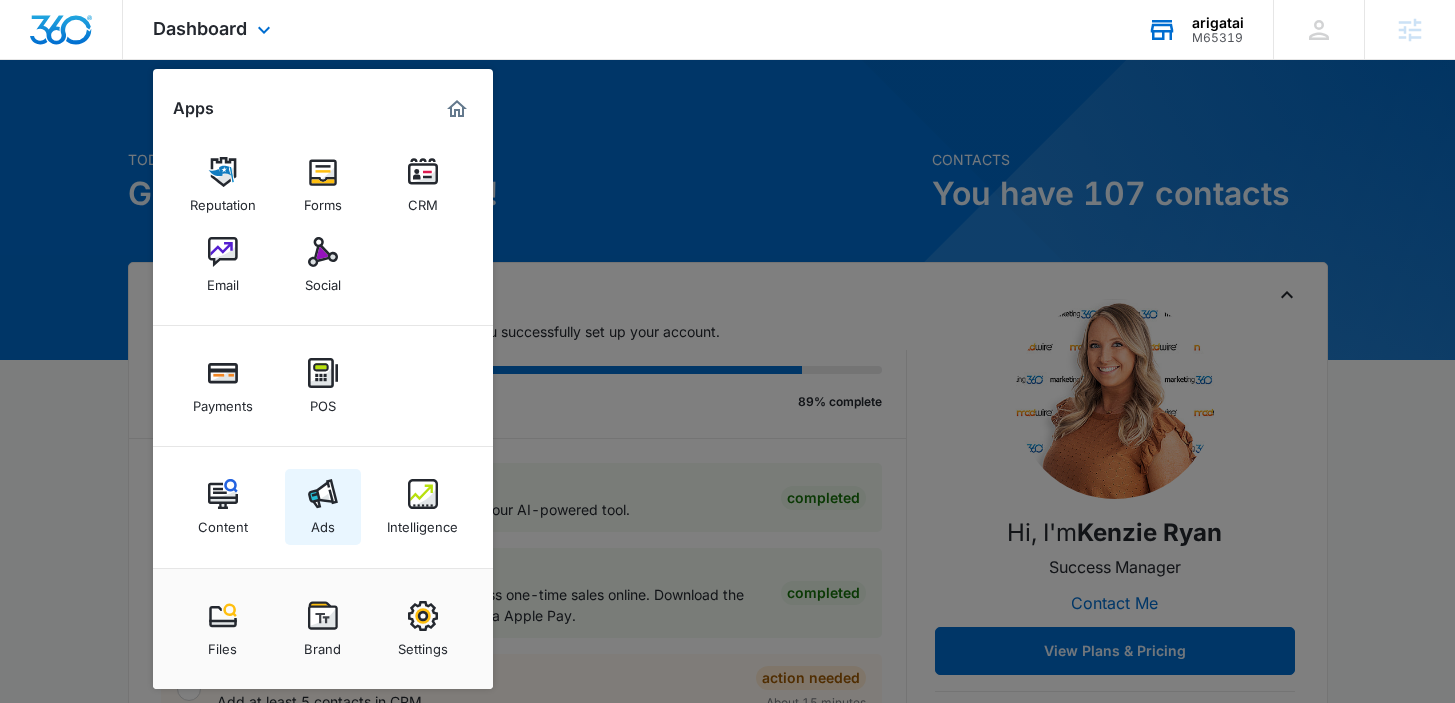 click on "Ads" at bounding box center [323, 507] 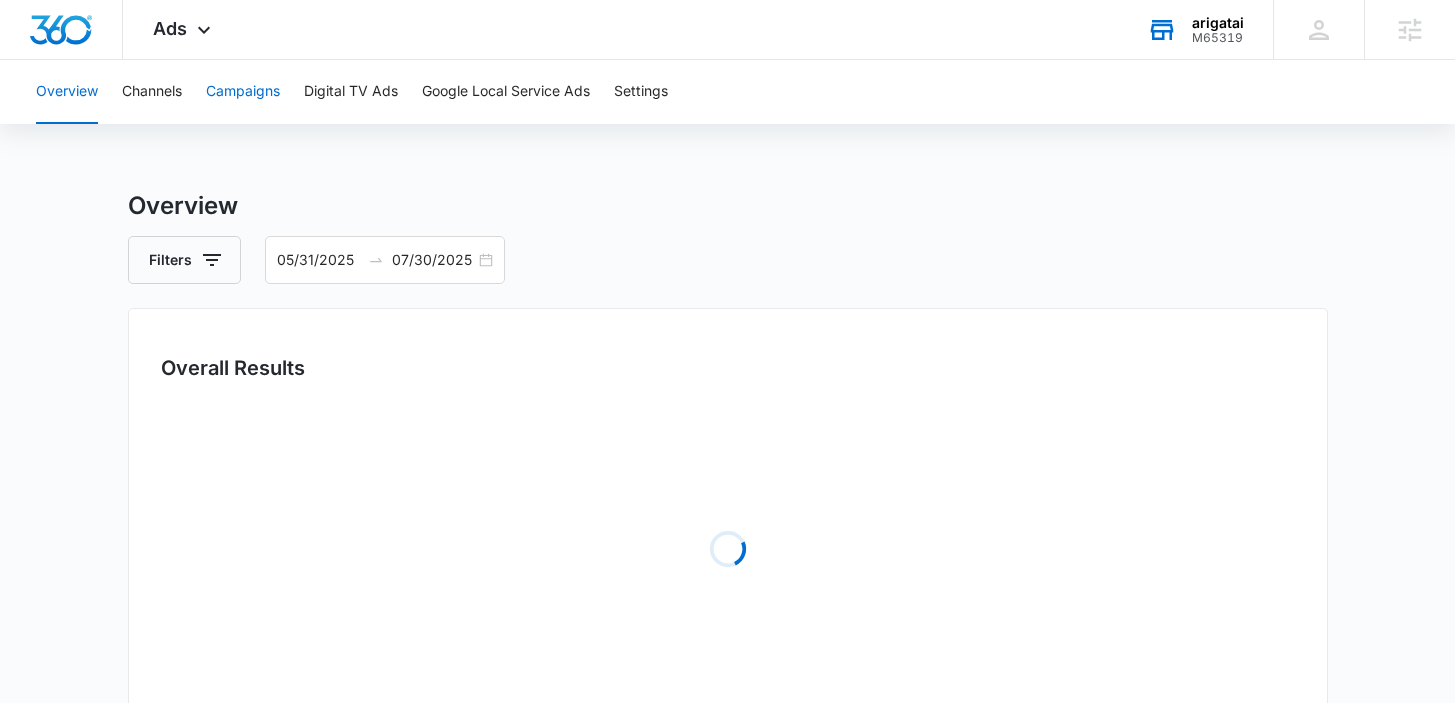 click on "Campaigns" at bounding box center [243, 92] 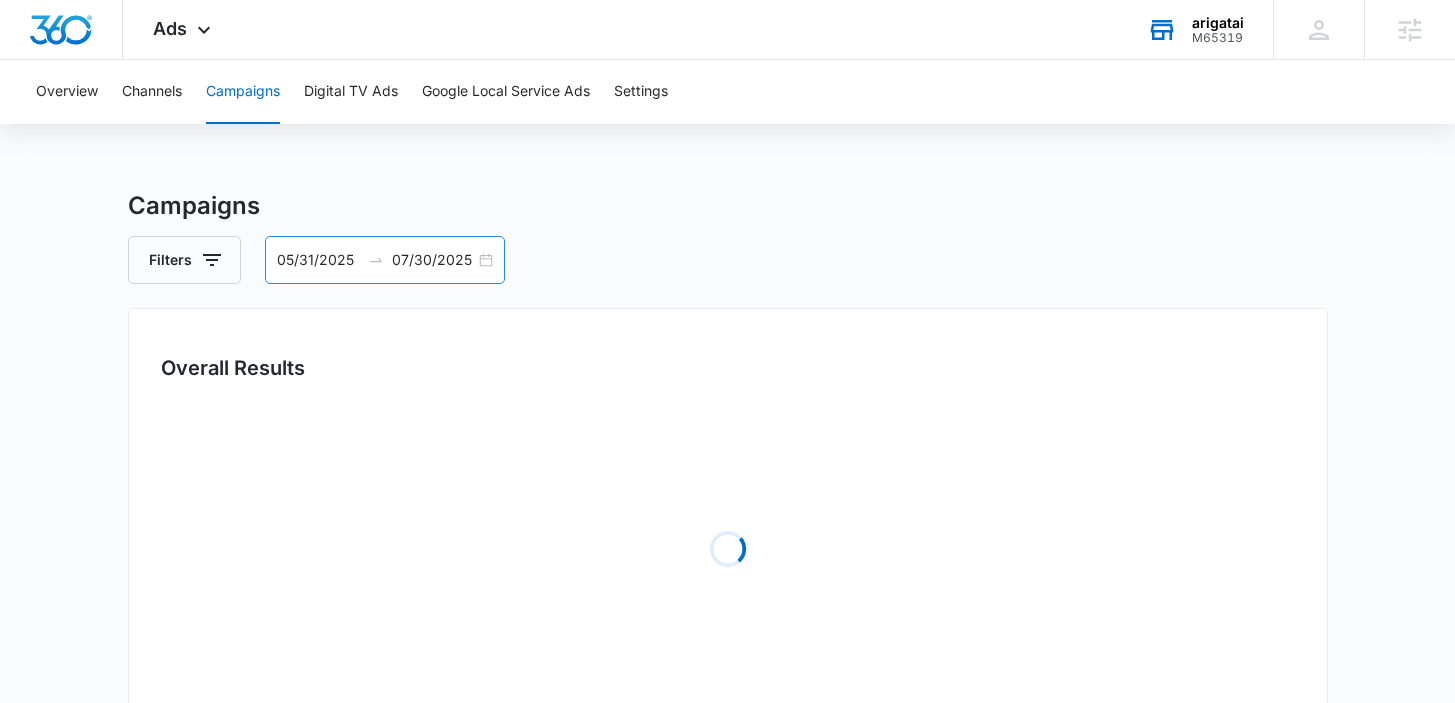 click on "05/31/2025 07/30/2025" at bounding box center (385, 260) 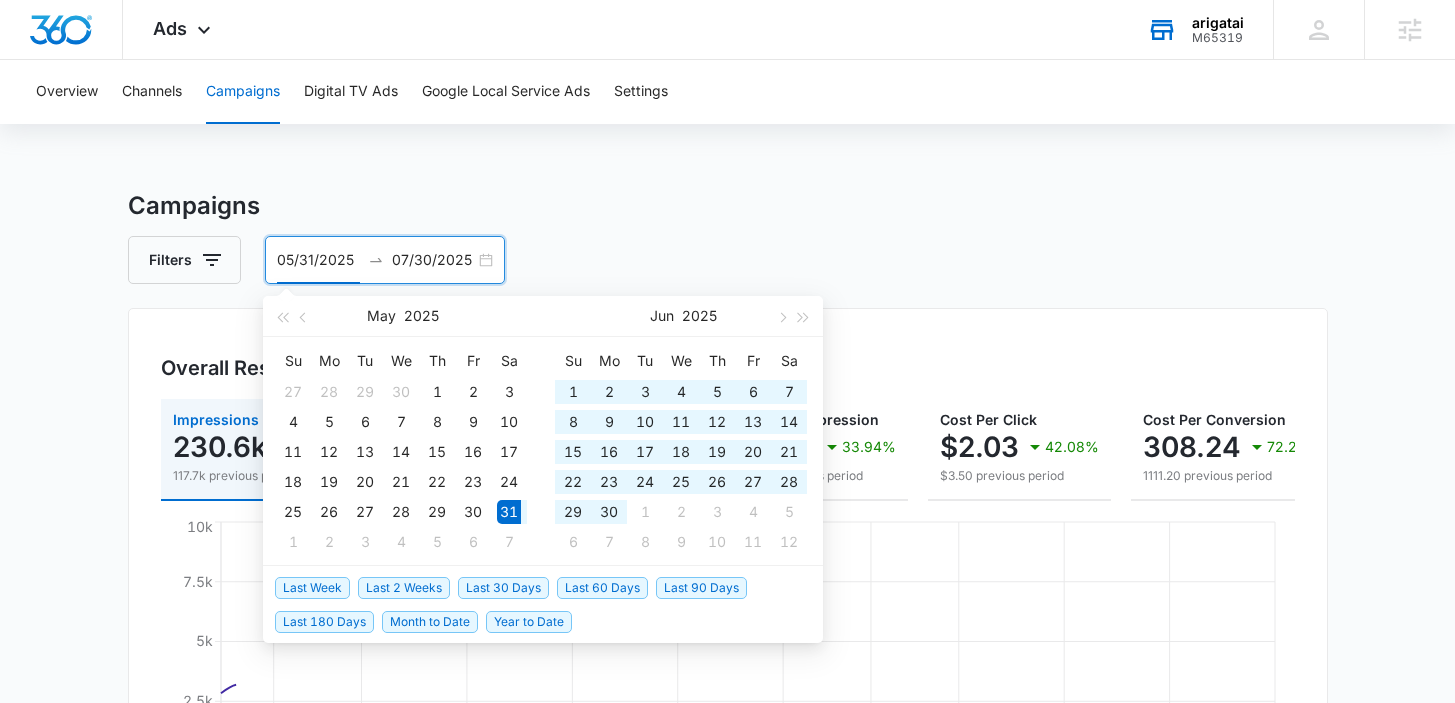click on "Campaigns" at bounding box center (728, 206) 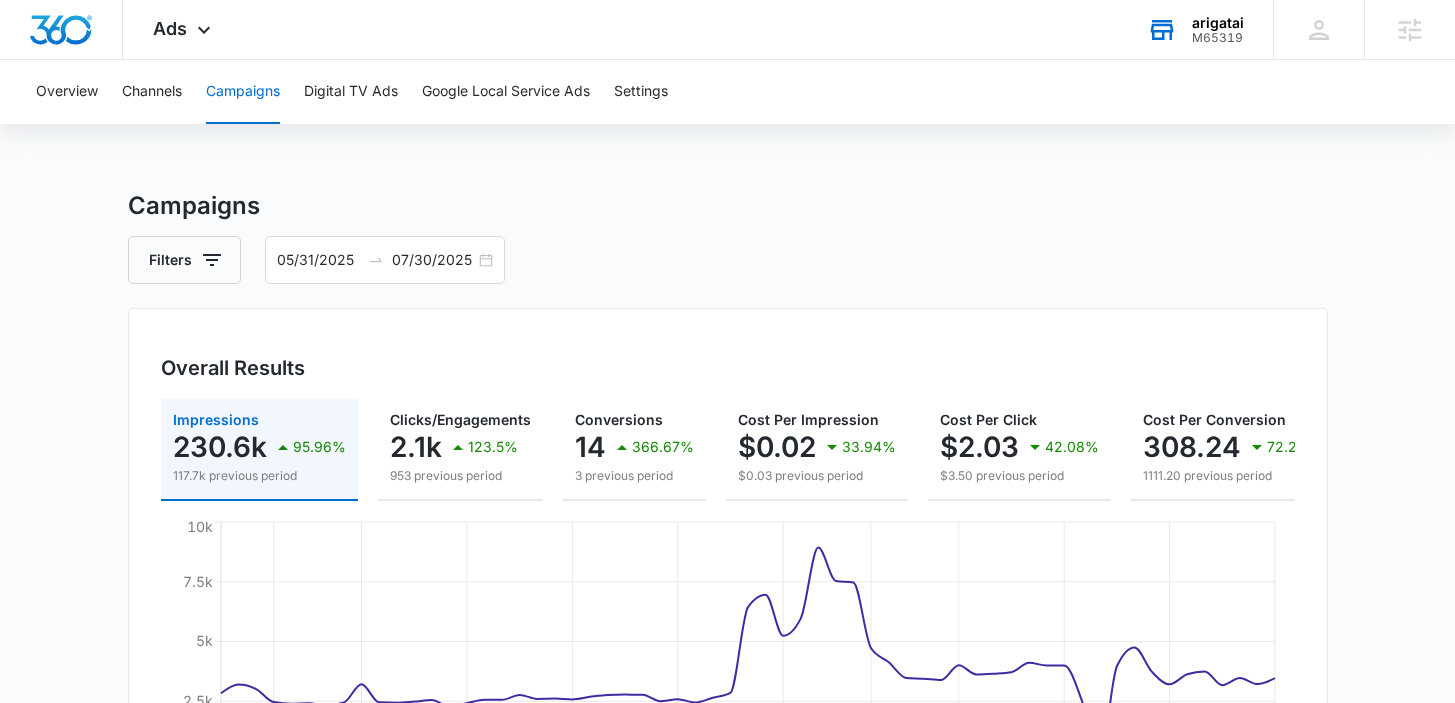 click on "Campaigns Filters 05/31/2025 07/30/2025 Overall Results Impressions 230.6k 95.96%  117.7k previous period Clicks/Engagements 2.1k 123.5%  953 previous period Conversions 14 366.67%  3 previous period Cost Per Impression $0.02 33.94%  $0.03 previous period Cost Per Click $2.03 42.08%  $3.50 previous period Cost Per Conversion $308.24 72.26%  $1,111.20 previous period Total Spend $4,315.40 29.45%  $3,333.60 previous period Jun 3 Jun 8 Jun 14 Jun 20 Jun 26 Jul 2 Jul 7 Jul 12 Jul 18 Jul 24 Jul 30 0 2.5k 5k 7.5k 10k Google Facebook / Instagram Campaigns List Filters Campaign Impressions Clicks/Engagements Conversions Budget Total Spend Totals 230,552 ( $0.02  ea) 2,130 ( $2.03  ea) 14 ( $308.24  ea) $6,988.50   $4,315.40 Brand Awareness Outcome Awareness PAUSED 203,113 ( $0.00  ea) 422 ( $2.25  ea) 0 ( $0.00  ea) $15.69    / daily $951.11 Search - Sushi Restaurant Search PAUSED 10,511 ( $0.17  ea) 988 ( $1.85  ea) 6 ( $303.98  ea) $74.51    / daily $1,823.90 Retargeting Outcome Leads PAUSED 9,229 ( $0.03  ea) 212" at bounding box center [727, 942] 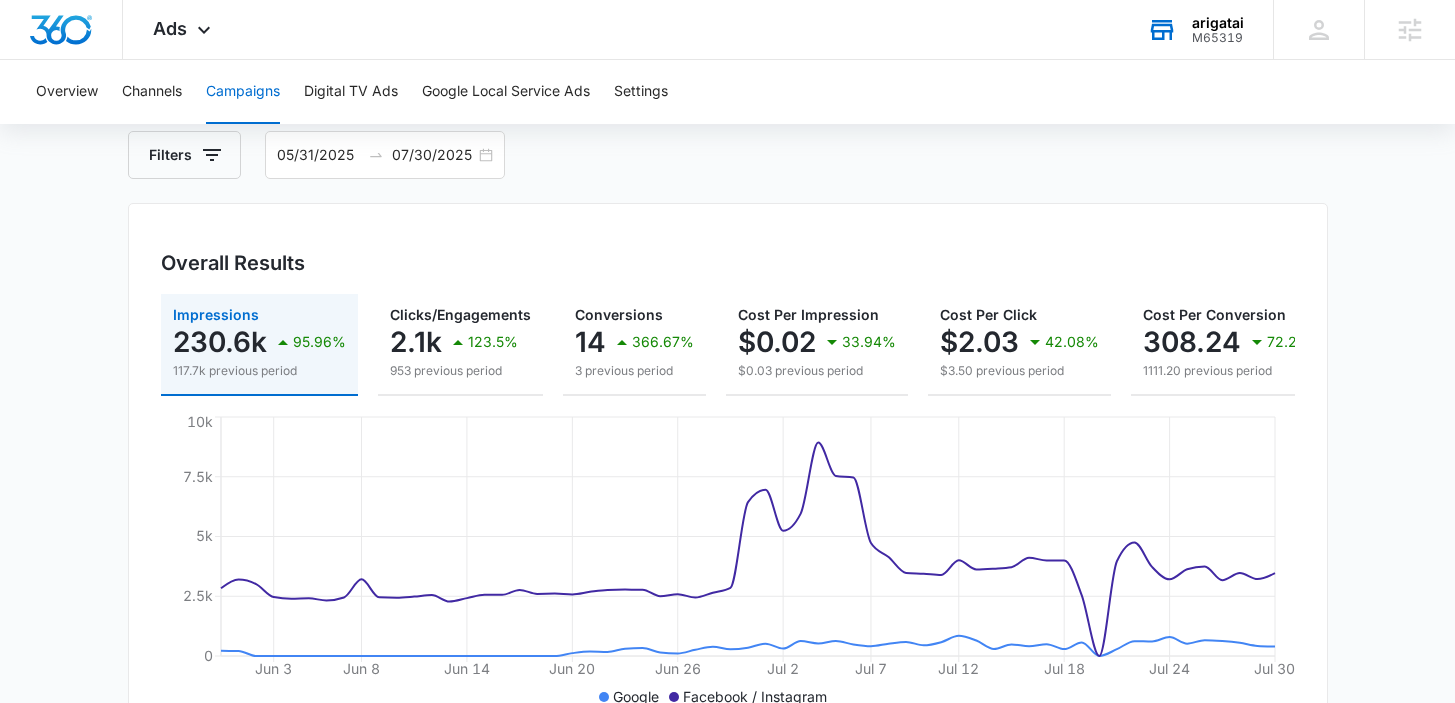 scroll, scrollTop: 62, scrollLeft: 0, axis: vertical 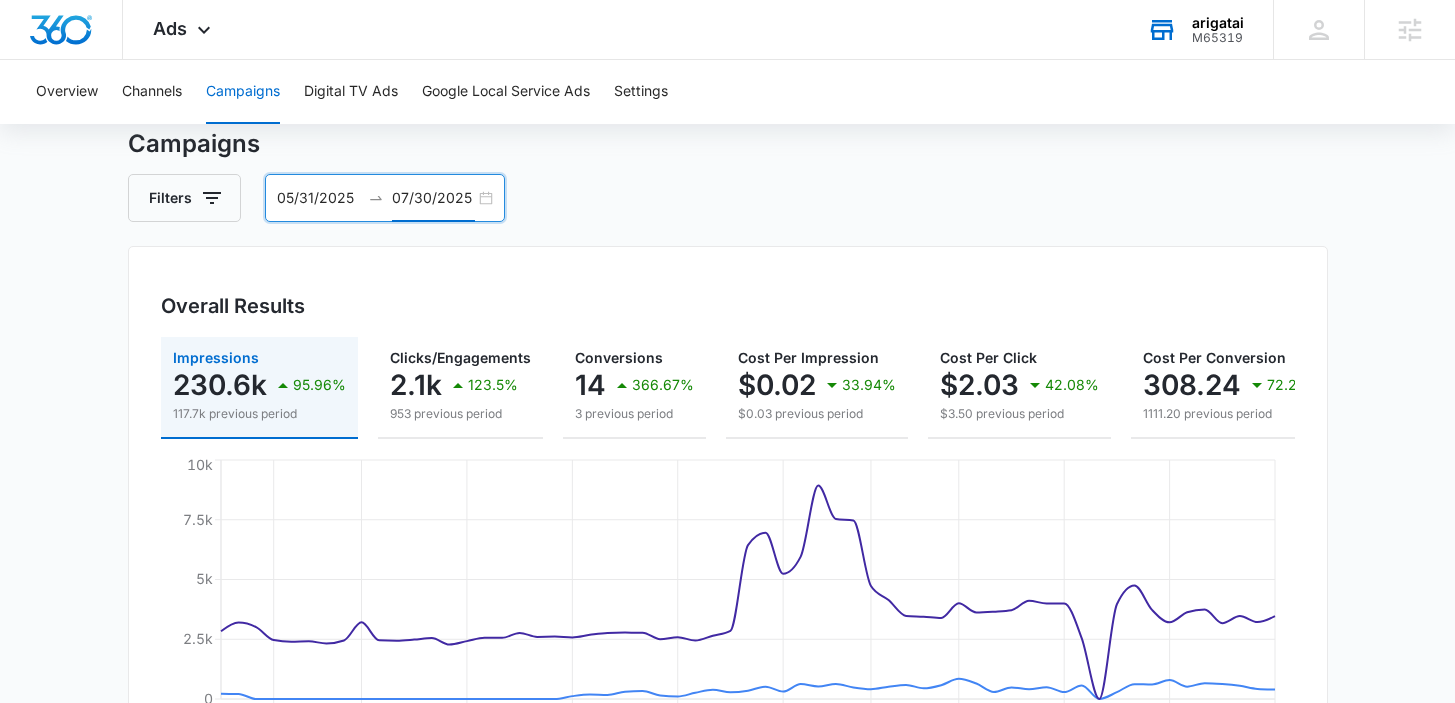 click on "07/30/2025" at bounding box center [433, 198] 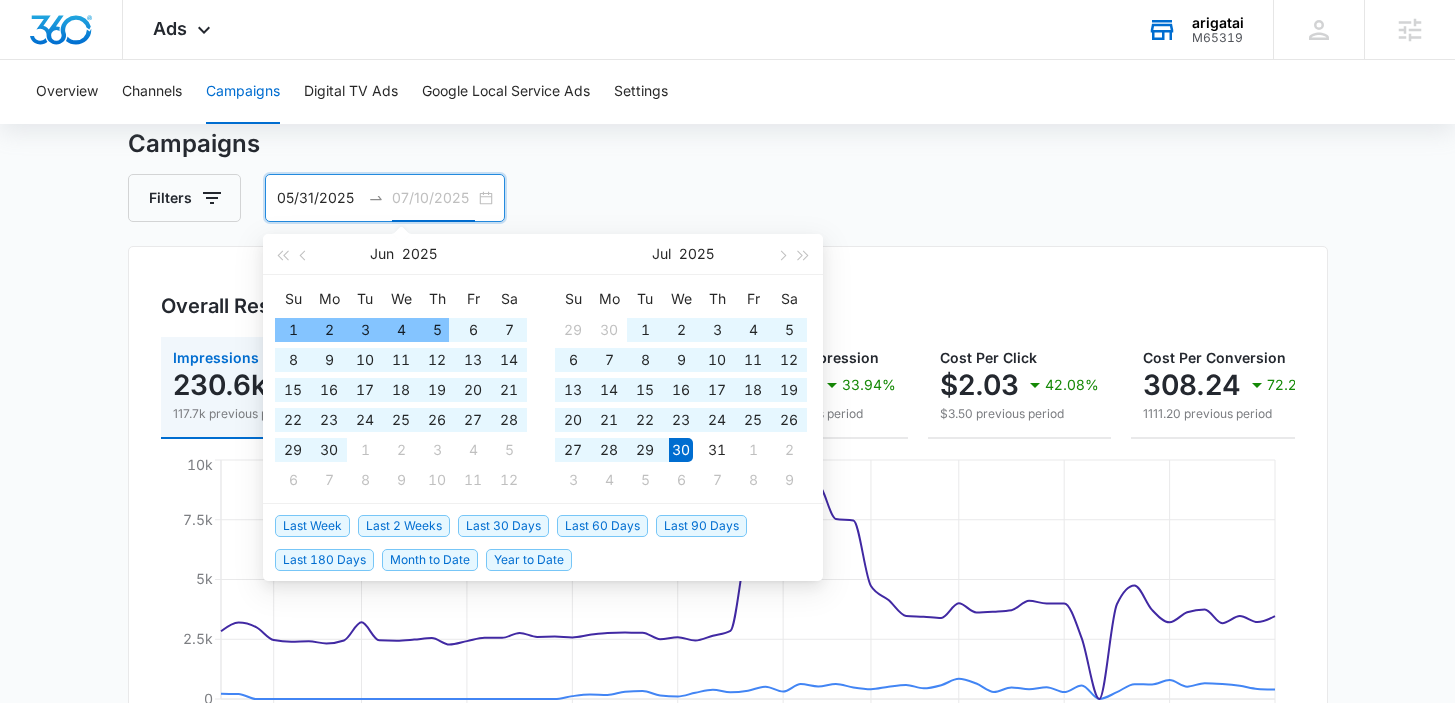type on "07/30/2025" 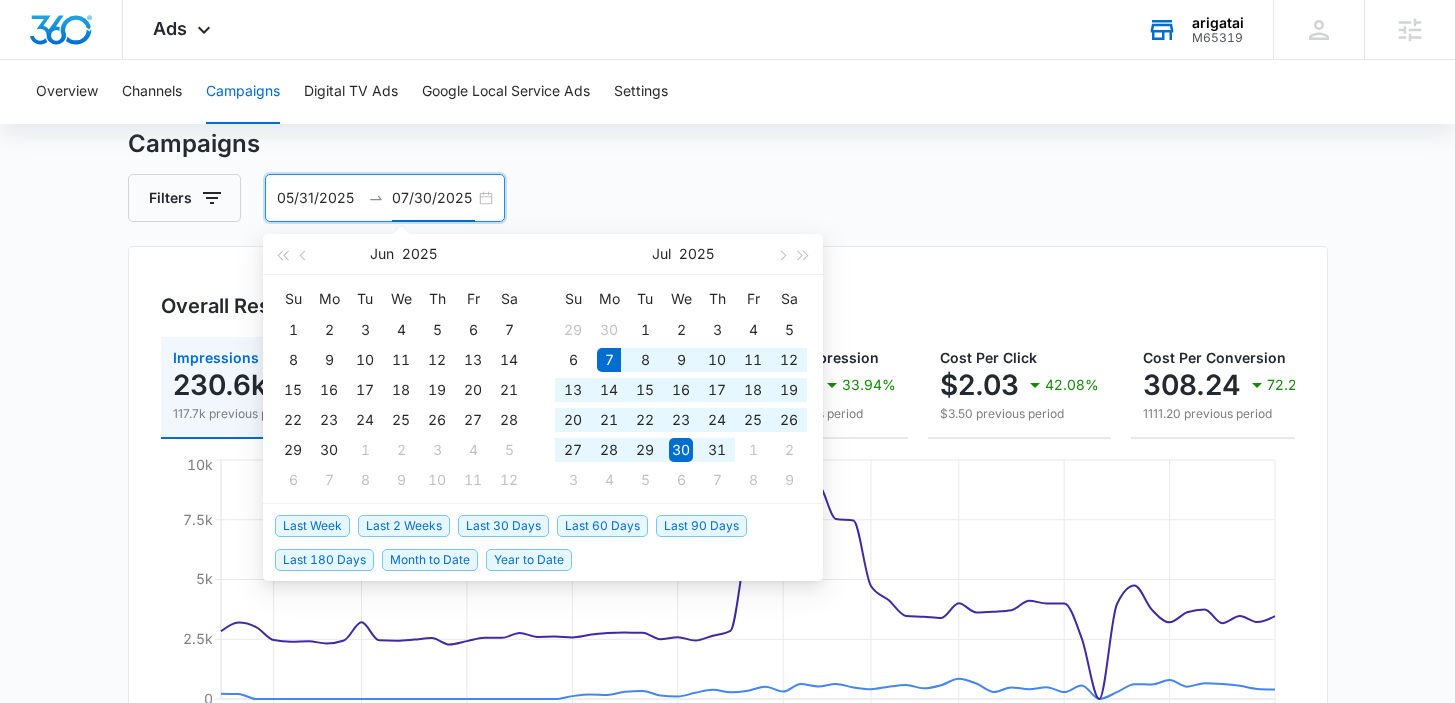 click on "Last 30 Days" at bounding box center (503, 526) 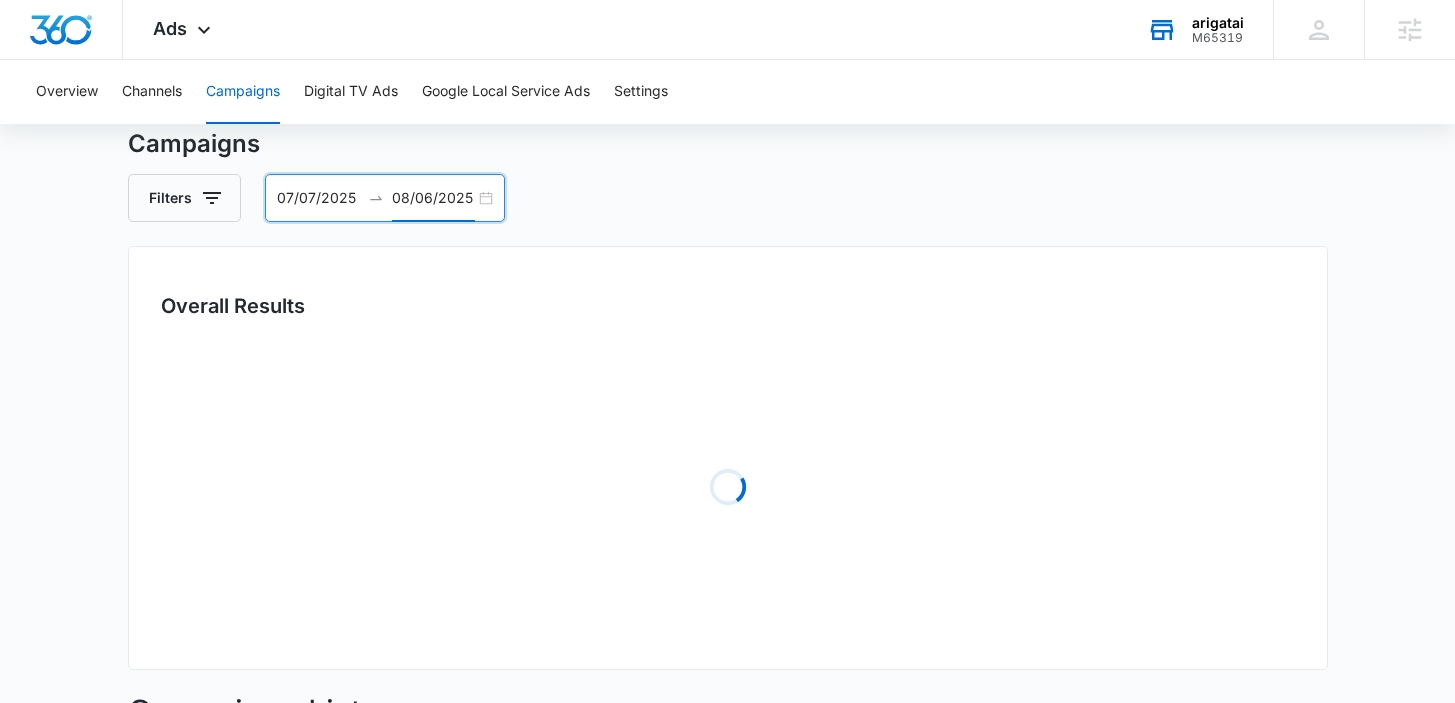 click on "Overall Results Loading" at bounding box center (728, 458) 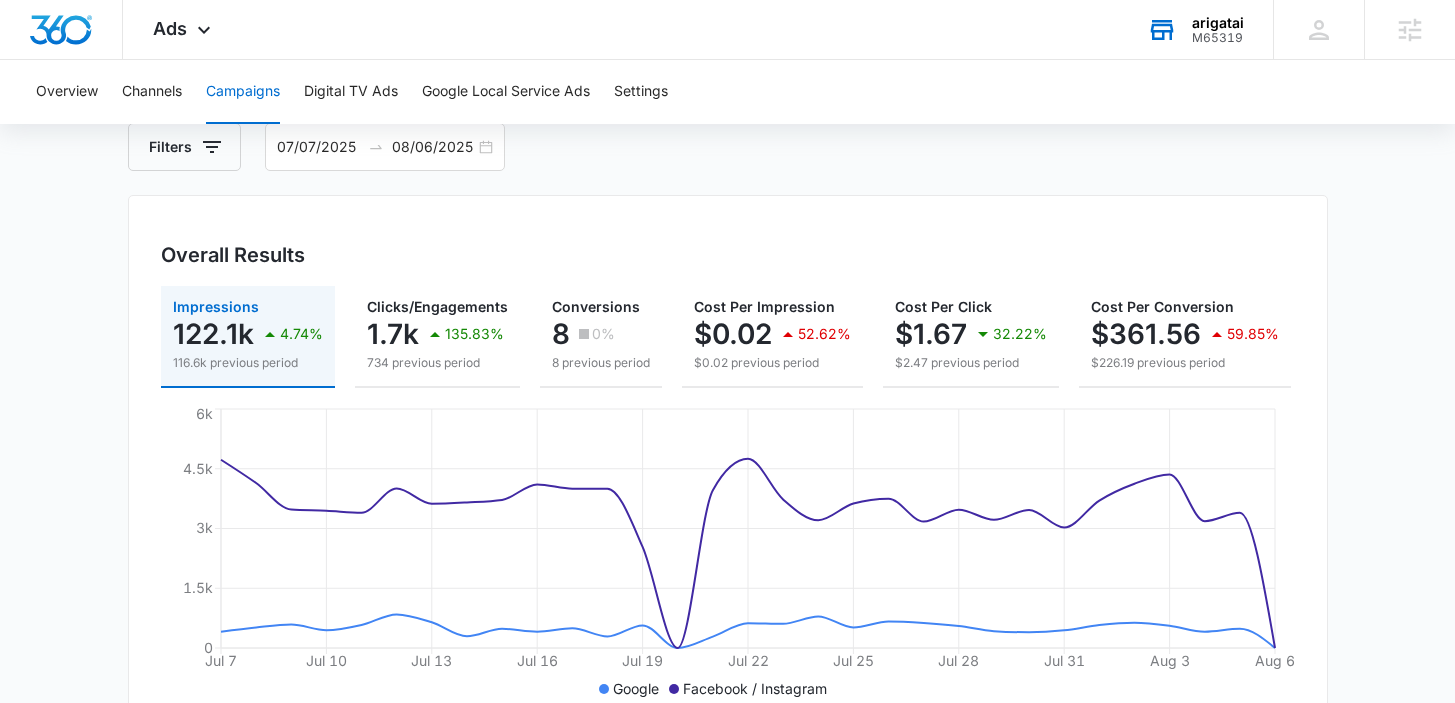 scroll, scrollTop: 3, scrollLeft: 0, axis: vertical 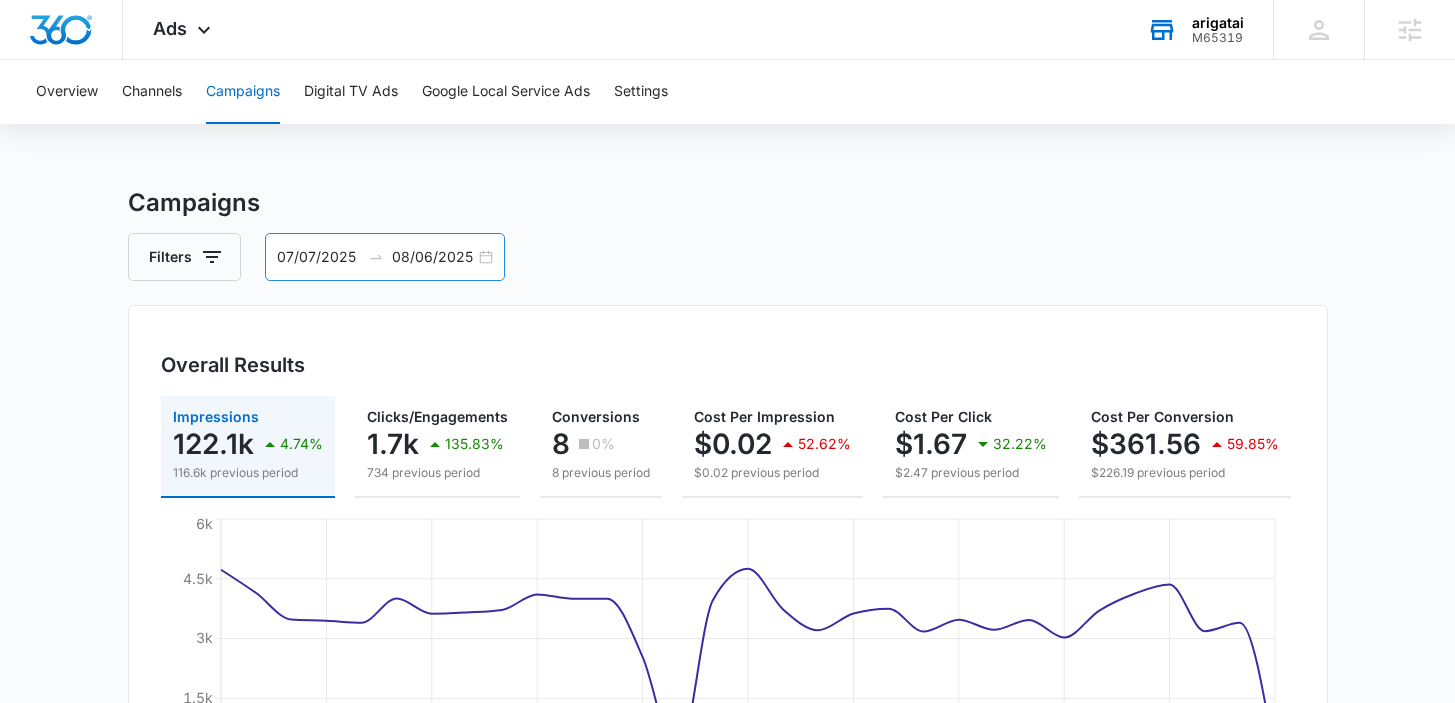 click on "08/06/2025" at bounding box center (433, 257) 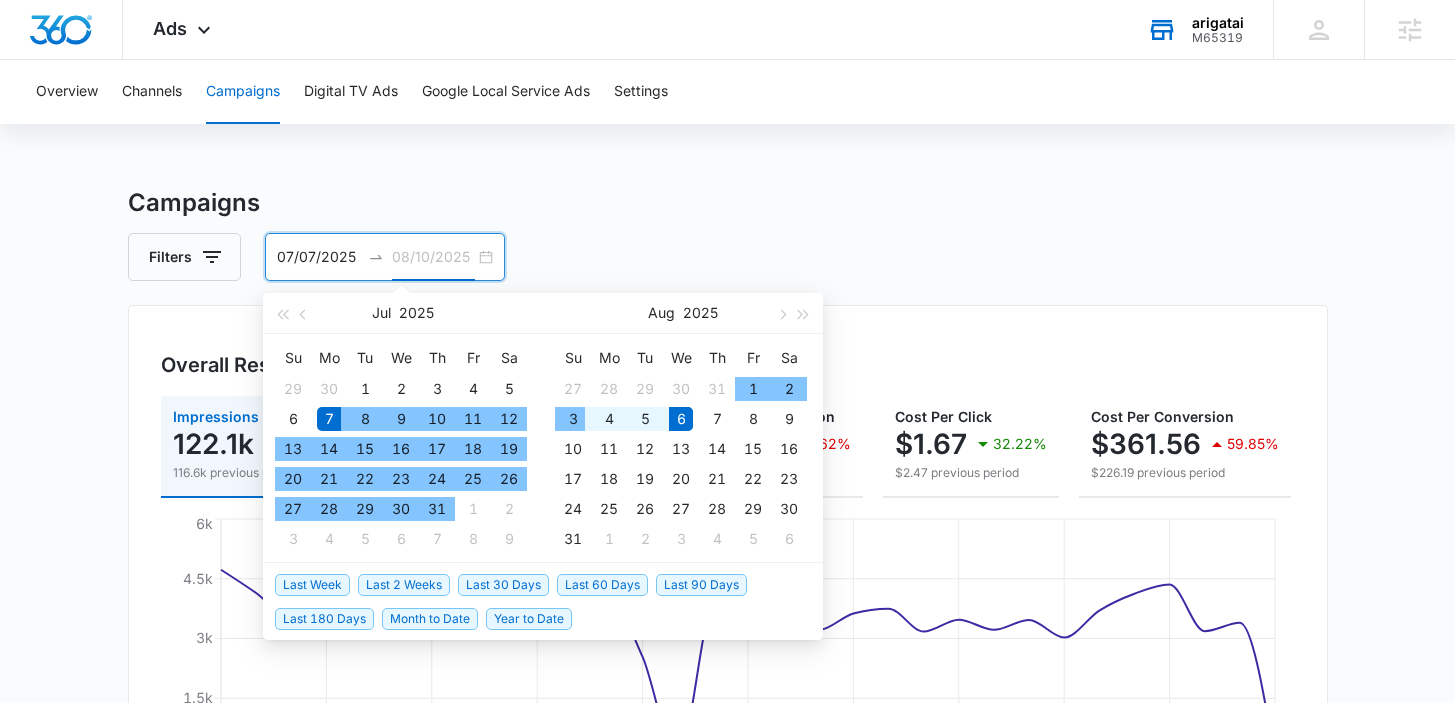 type on "08/06/2025" 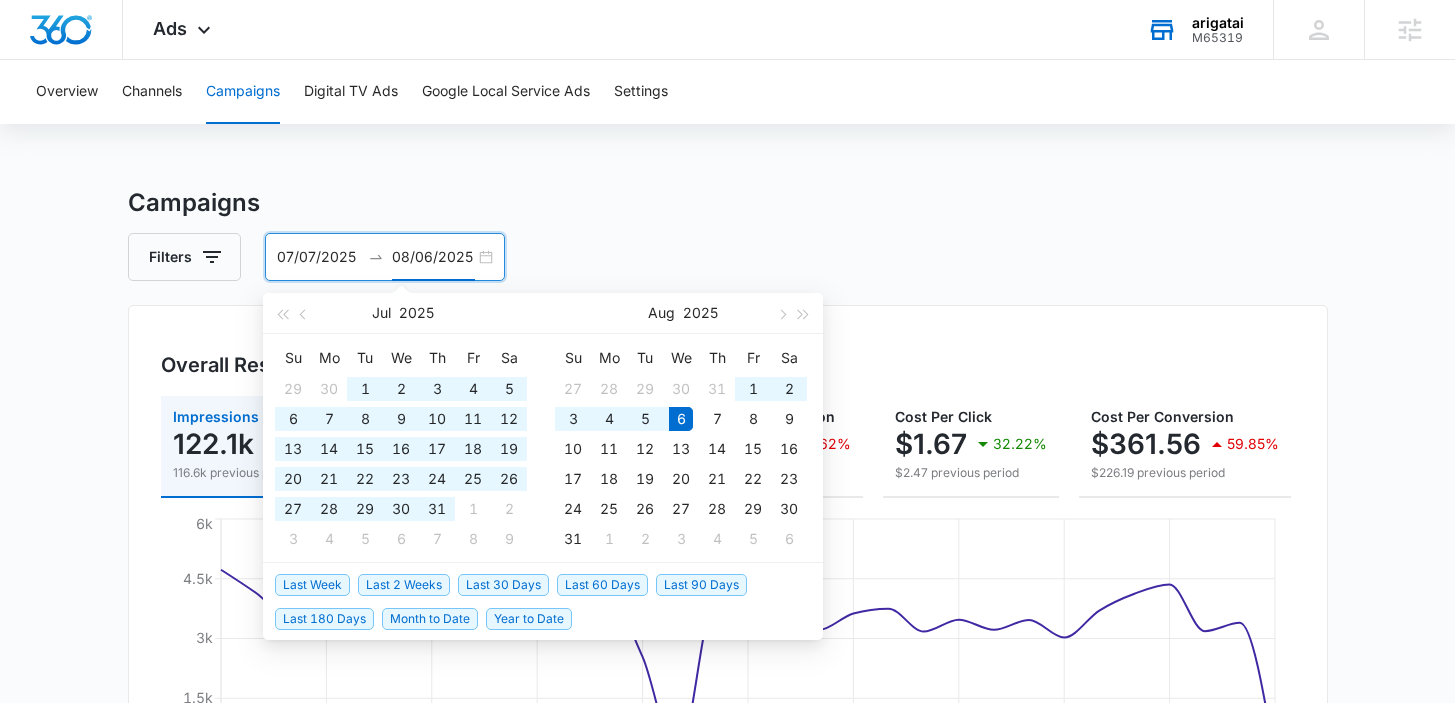 click on "Last 60 Days" at bounding box center (602, 585) 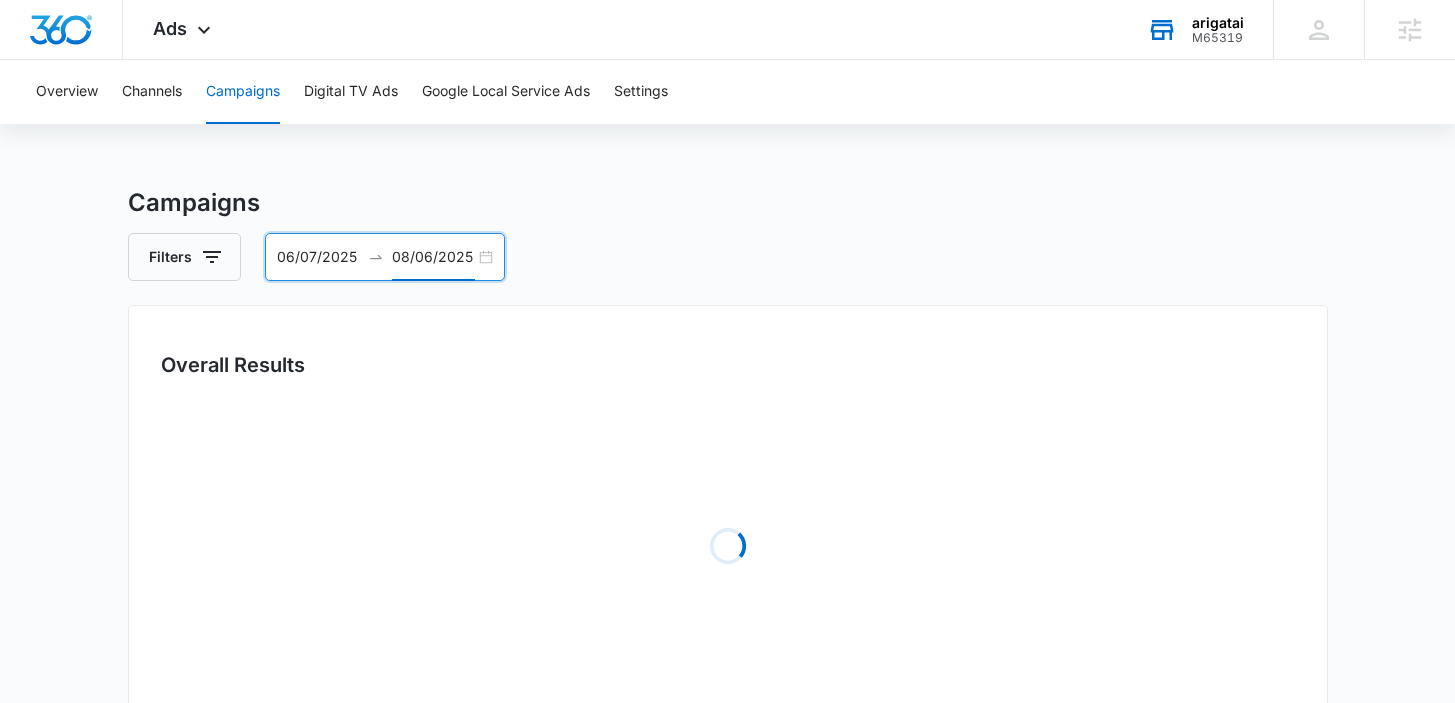 click on "Campaigns Filters 06/07/2025 08/06/2025 Overall Results Loading Campaigns List Filters Loading Spend Jul 2025 Su Mo Tu We Th Fr Sa 29 30 1 2 3 4 5 6 7 8 9 10 11 12 13 14 15 16 17 18 19 20 21 22 23 24 25 26 27 28 29 30 31 1 2 3 4 5 6 Aug 2025 Su Mo Tu We Th Fr Sa 27 28 29 30 31 1 2 3 4 5 6 7 8 9 10 11 12 13 14 15 16 17 18 19 20 21 22 23 24 25 26 27 28 29 30 31 1 2 3 4 5 6 Last  Week Last 2 Weeks Last 30 Days Last 60 Days Last 90 Days Last 180 Days Month to Date Year to Date" at bounding box center [727, 706] 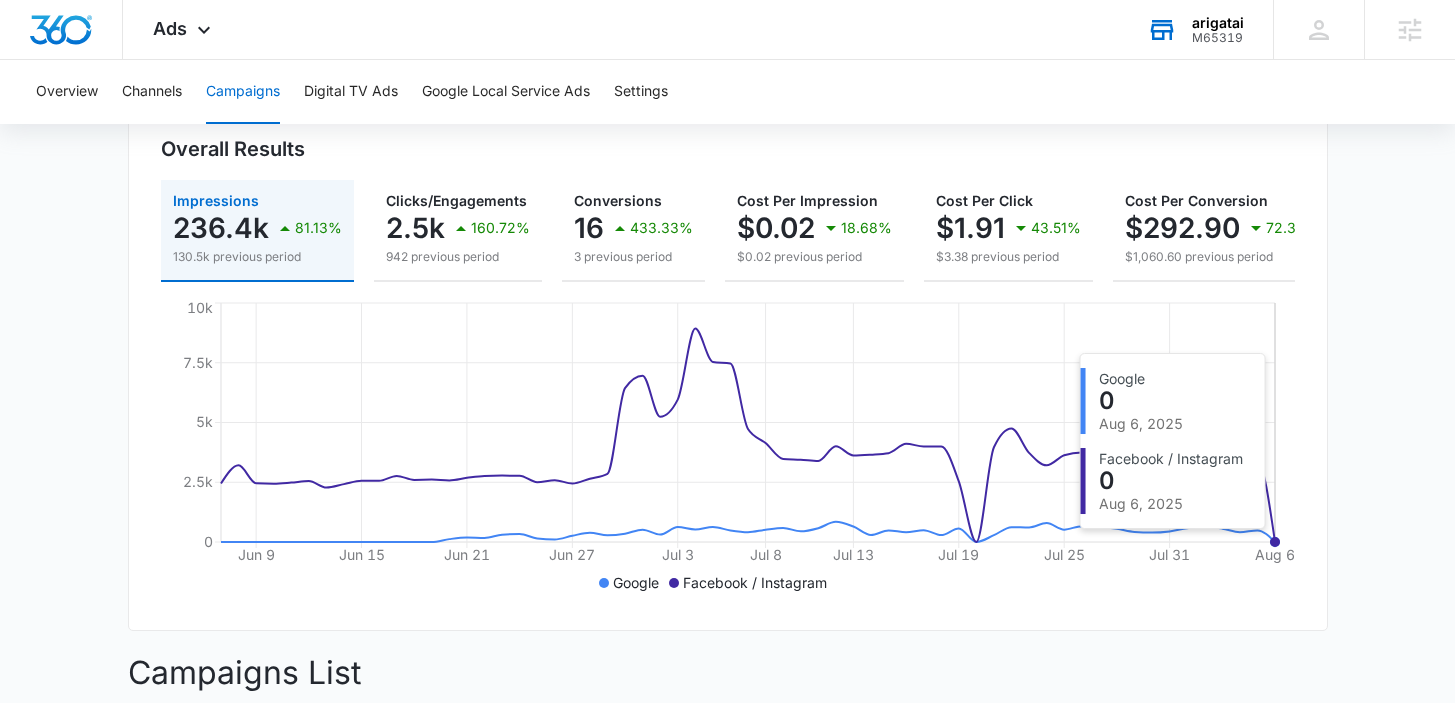 scroll, scrollTop: 226, scrollLeft: 0, axis: vertical 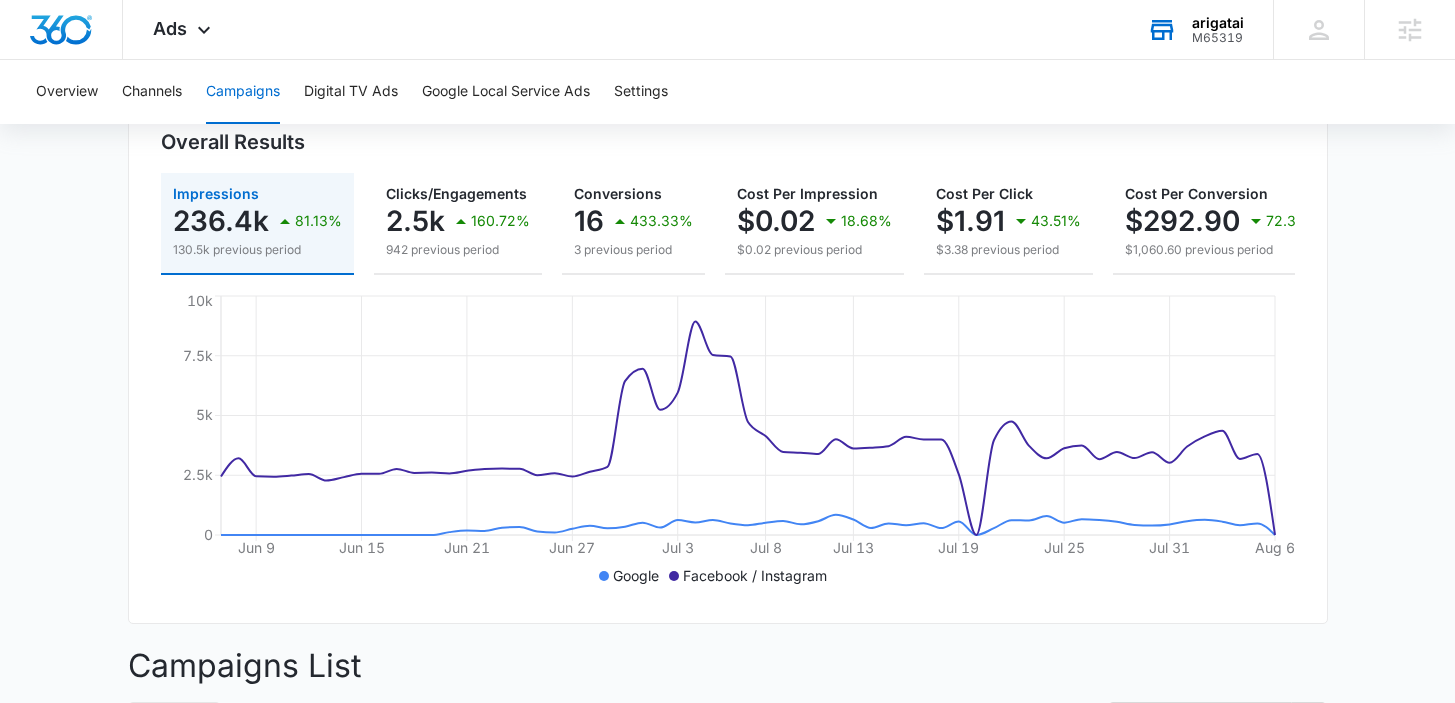 click on "Campaigns Filters 06/07/2025 08/06/2025 Overall Results Impressions 236.4k 81.13%  130.5k previous period Clicks/Engagements 2.5k 160.72%  942 previous period Conversions 16 433.33%  3 previous period Cost Per Impression $0.02 18.68%  $0.02 previous period Cost Per Click $1.91 43.51%  $3.38 previous period Cost Per Conversion $292.90 72.38%  $1,060.60 previous period Total Spend $4,686.40 47.29%  $3,181.70 previous period Jun 9 Jun 15 Jun 21 Jun 27 Jul 3 Jul 8 Jul 13 Jul 19 Jul 25 Jul 31 Aug 6 0 2.5k 5k 7.5k 10k Google Facebook / Instagram Campaigns List Filters Campaign Impressions Clicks/Engagements Conversions Budget Total Spend Totals 236,374 ( $0.02  ea) 2,456 ( $1.91  ea) 16 ( $292.90  ea) $7,181.80   $4,686.40 Brand Awareness Outcome Awareness PAUSED 204,289 ( $0.00  ea) 401 ( $2.33  ea) 0 ( $0.00  ea) $15.69    / daily $935.69 Search - Sushi Restaurant Search PAUSED 13,446 ( $0.16  ea) 1,302 ( $1.69  ea) 8 ( $274.67  ea) $74.51    / daily $2,197.40 Retargeting Outcome Leads PAUSED 11,197 ( $0.03  ea)" at bounding box center (727, 716) 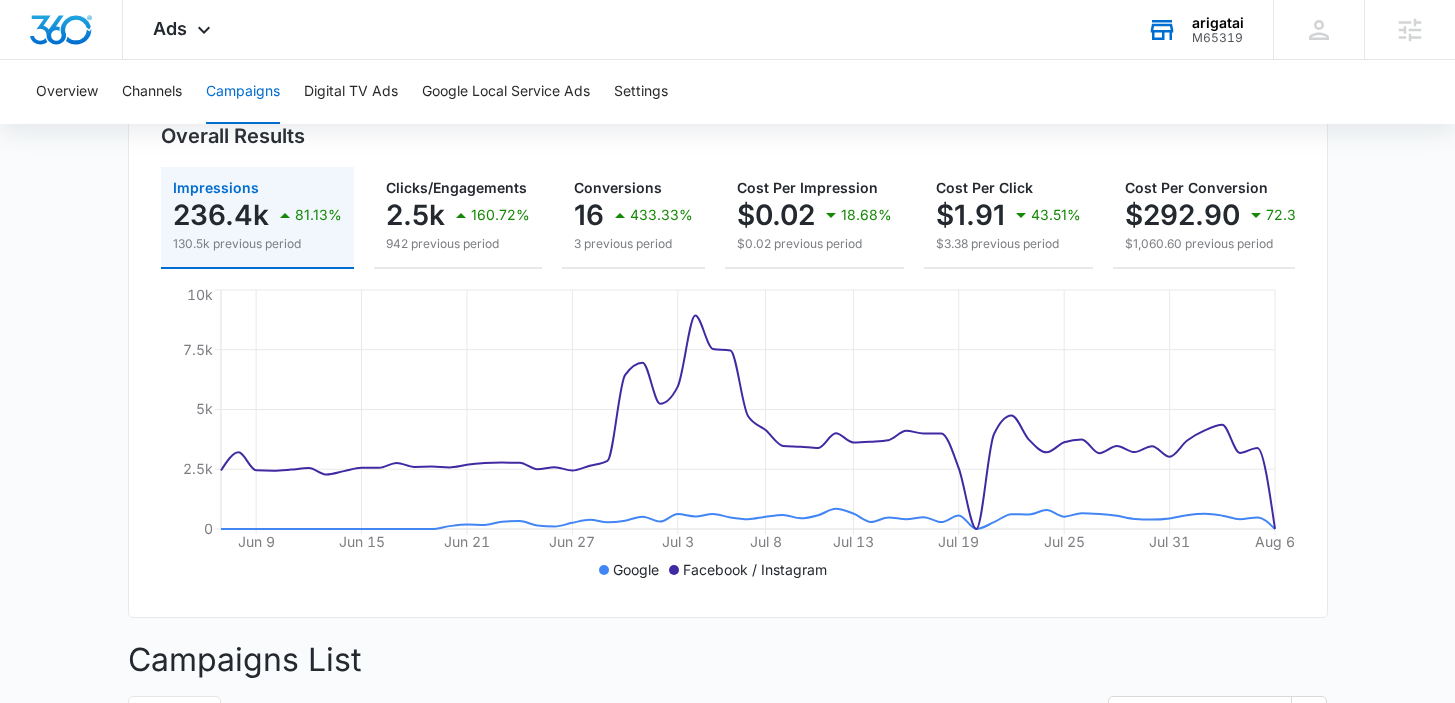 scroll, scrollTop: 235, scrollLeft: 0, axis: vertical 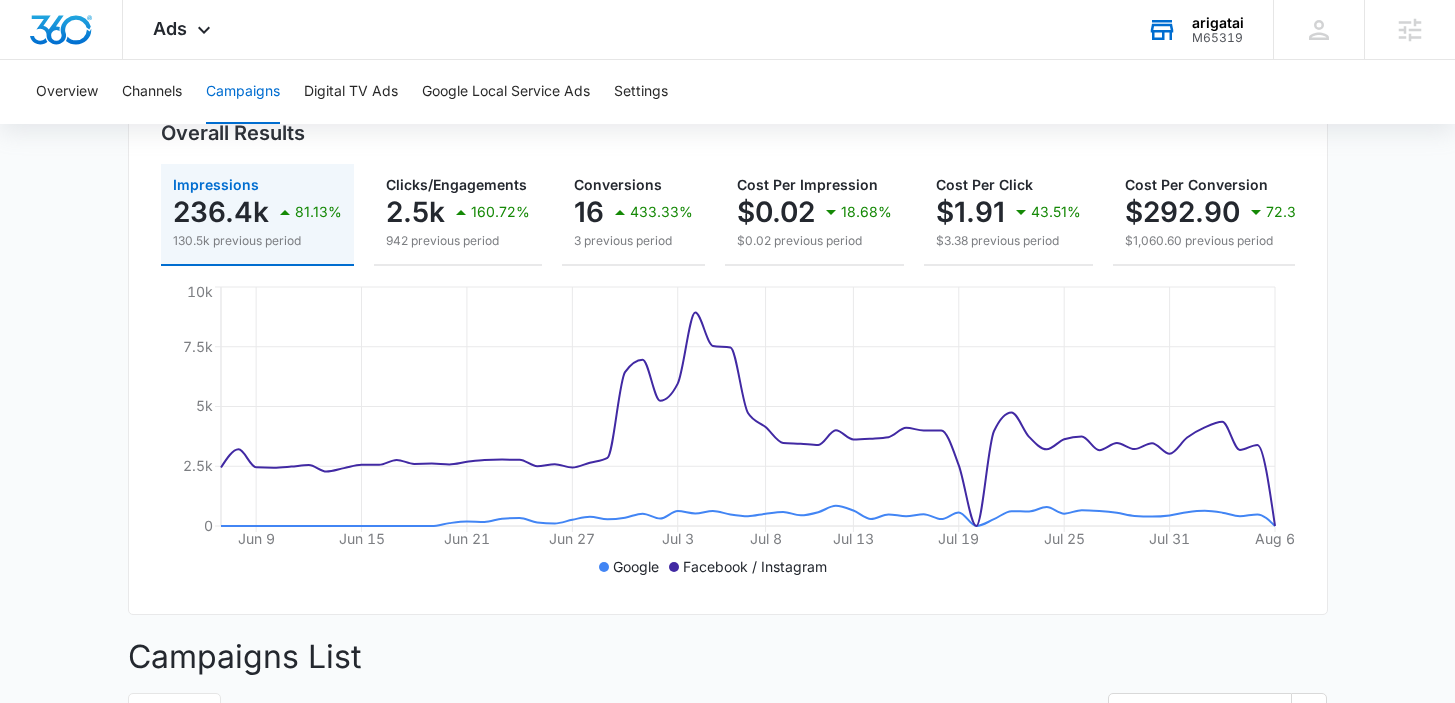 click on "Campaigns Filters 06/07/2025 08/06/2025 Overall Results Impressions 236.4k 81.13%  130.5k previous period Clicks/Engagements 2.5k 160.72%  942 previous period Conversions 16 433.33%  3 previous period Cost Per Impression $0.02 18.68%  $0.02 previous period Cost Per Click $1.91 43.51%  $3.38 previous period Cost Per Conversion $292.90 72.38%  $1,060.60 previous period Total Spend $4,686.40 47.29%  $3,181.70 previous period Jun 9 Jun 15 Jun 21 Jun 27 Jul 3 Jul 8 Jul 13 Jul 19 Jul 25 Jul 31 Aug 6 0 2.5k 5k 7.5k 10k Google Facebook / Instagram Campaigns List Filters Campaign Impressions Clicks/Engagements Conversions Budget Total Spend Totals 236,374 ( $0.02  ea) 2,456 ( $1.91  ea) 16 ( $292.90  ea) $7,181.80   $4,686.40 Brand Awareness Outcome Awareness PAUSED 204,289 ( $0.00  ea) 401 ( $2.33  ea) 0 ( $0.00  ea) $15.69    / daily $935.69 Search - Sushi Restaurant Search PAUSED 13,446 ( $0.16  ea) 1,302 ( $1.69  ea) 8 ( $274.67  ea) $74.51    / daily $2,197.40 Retargeting Outcome Leads PAUSED 11,197 ( $0.03  ea)" at bounding box center [727, 707] 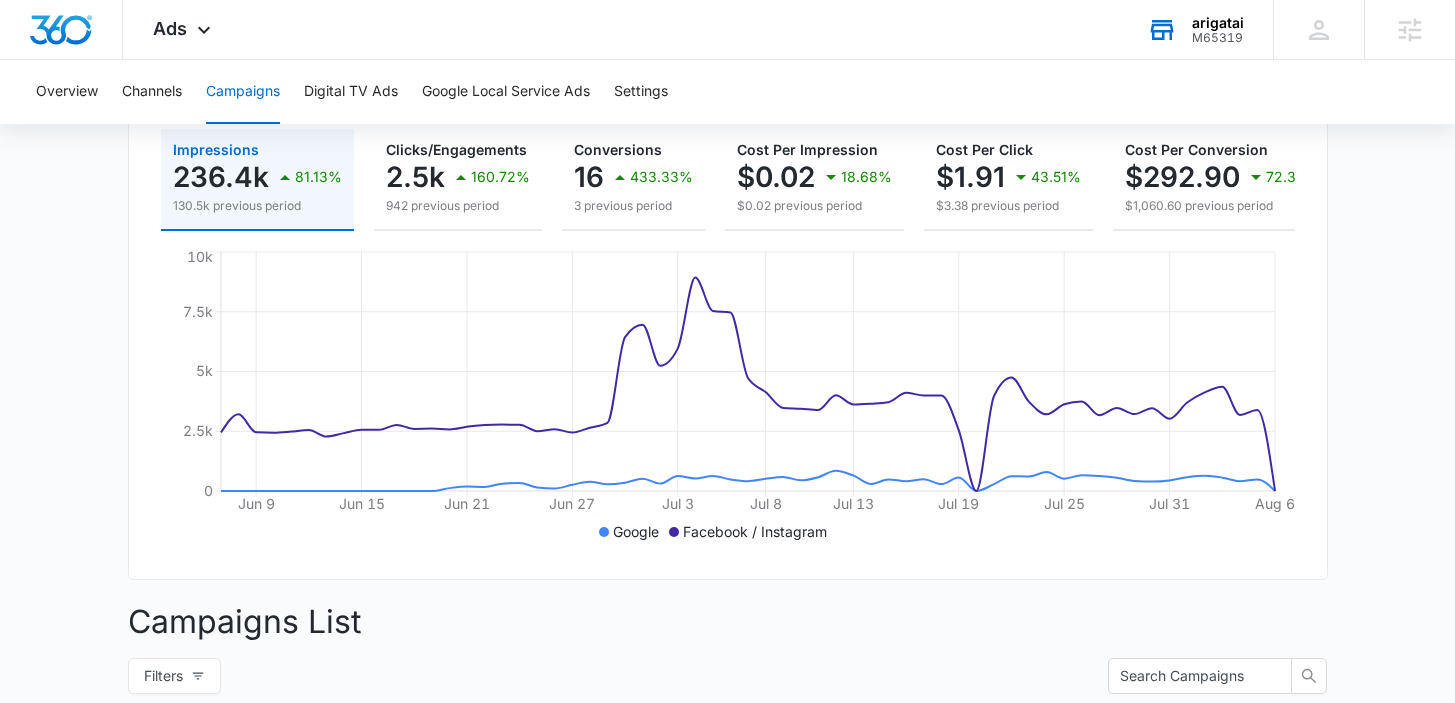 scroll, scrollTop: 271, scrollLeft: 0, axis: vertical 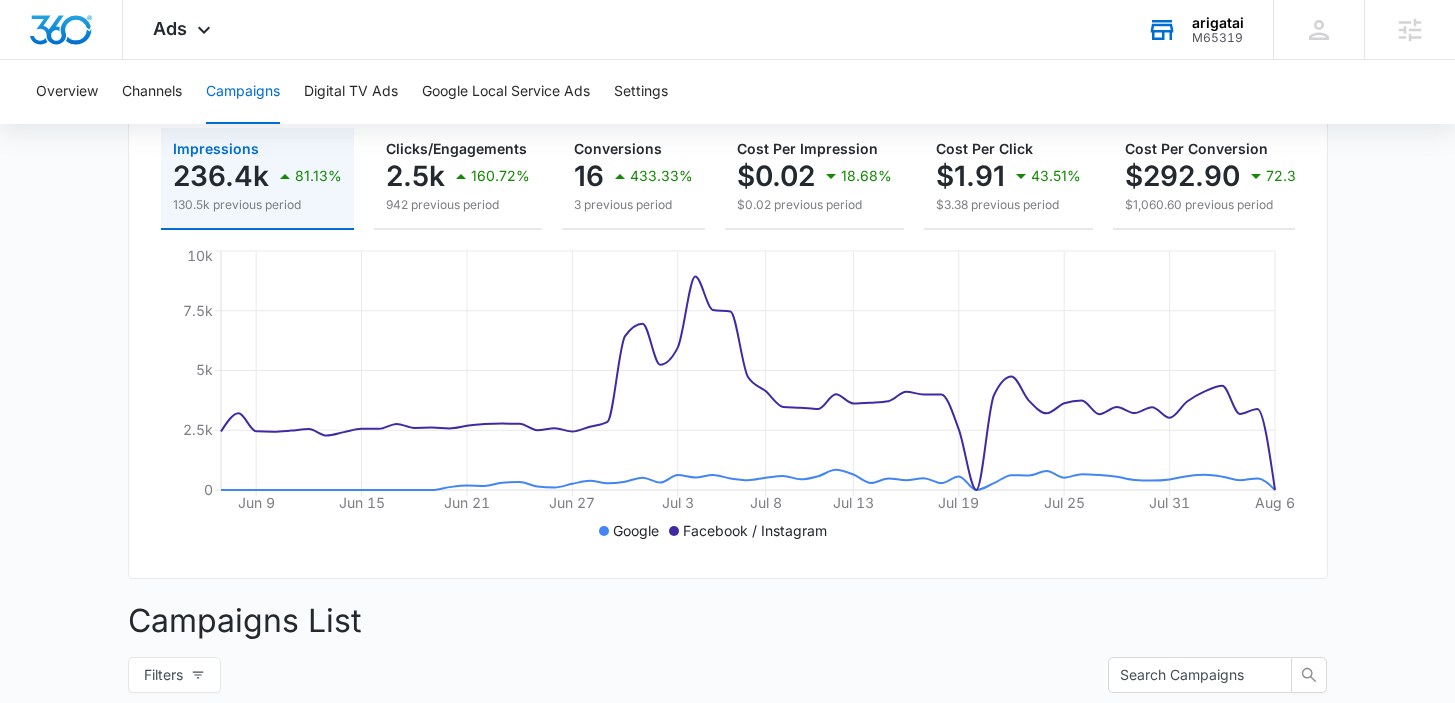 click on "Campaigns Filters 06/07/2025 08/06/2025 Overall Results Impressions 236.4k 81.13%  130.5k previous period Clicks/Engagements 2.5k 160.72%  942 previous period Conversions 16 433.33%  3 previous period Cost Per Impression $0.02 18.68%  $0.02 previous period Cost Per Click $1.91 43.51%  $3.38 previous period Cost Per Conversion $292.90 72.38%  $1,060.60 previous period Total Spend $4,686.40 47.29%  $3,181.70 previous period Jun 9 Jun 15 Jun 21 Jun 27 Jul 3 Jul 8 Jul 13 Jul 19 Jul 25 Jul 31 Aug 6 0 2.5k 5k 7.5k 10k Google Facebook / Instagram Campaigns List Filters Campaign Impressions Clicks/Engagements Conversions Budget Total Spend Totals 236,374 ( $0.02  ea) 2,456 ( $1.91  ea) 16 ( $292.90  ea) $7,181.80   $4,686.40 Brand Awareness Outcome Awareness PAUSED 204,289 ( $0.00  ea) 401 ( $2.33  ea) 0 ( $0.00  ea) $15.69    / daily $935.69 Search - Sushi Restaurant Search PAUSED 13,446 ( $0.16  ea) 1,302 ( $1.69  ea) 8 ( $274.67  ea) $74.51    / daily $2,197.40 Retargeting Outcome Leads PAUSED 11,197 ( $0.03  ea)" at bounding box center (727, 671) 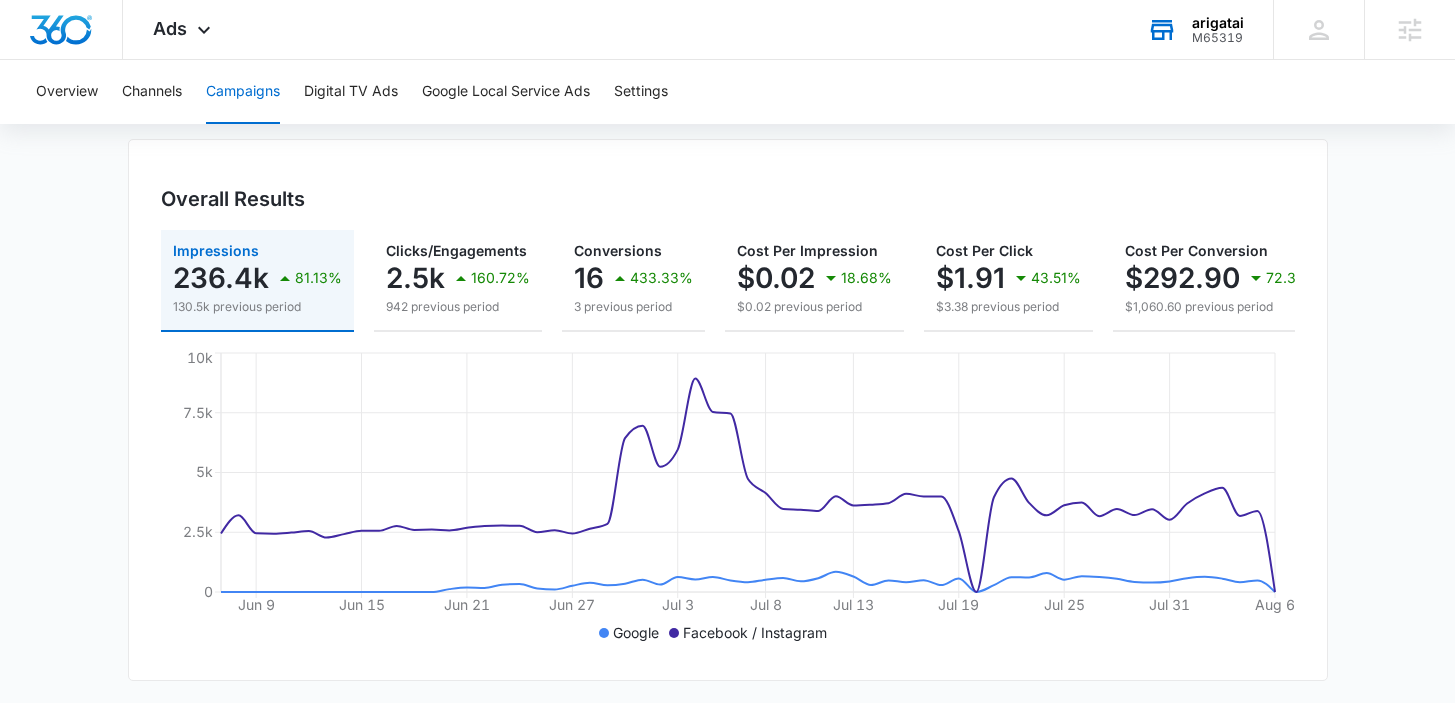 scroll, scrollTop: 174, scrollLeft: 0, axis: vertical 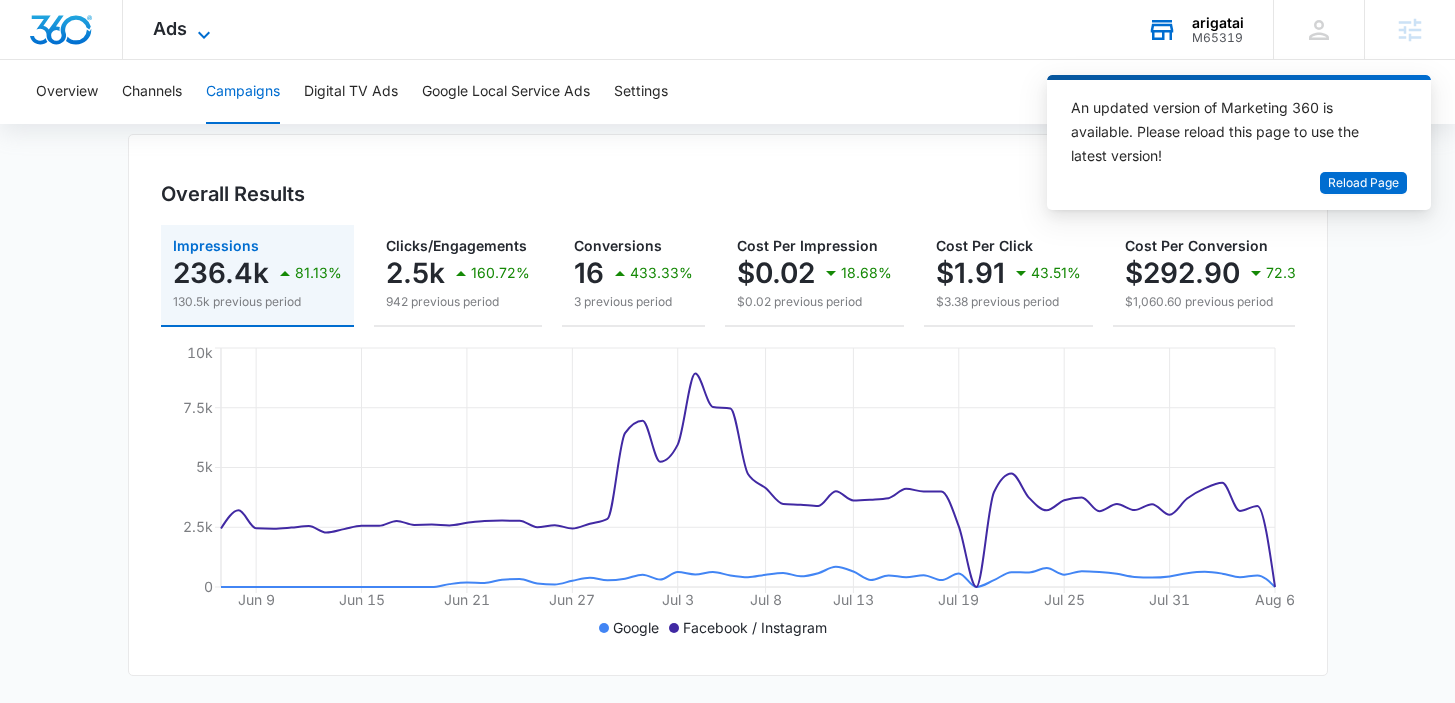 click on "Ads" at bounding box center (170, 28) 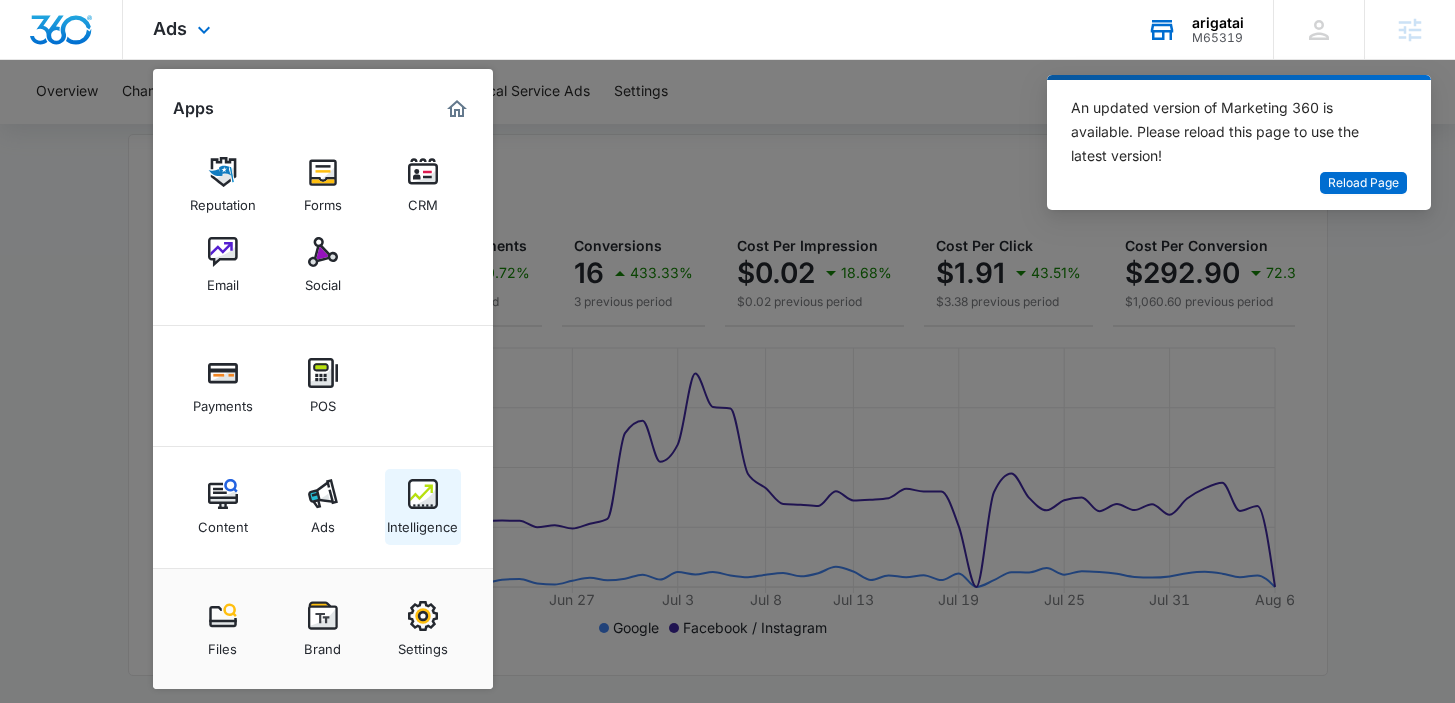 click on "Intelligence" at bounding box center (423, 507) 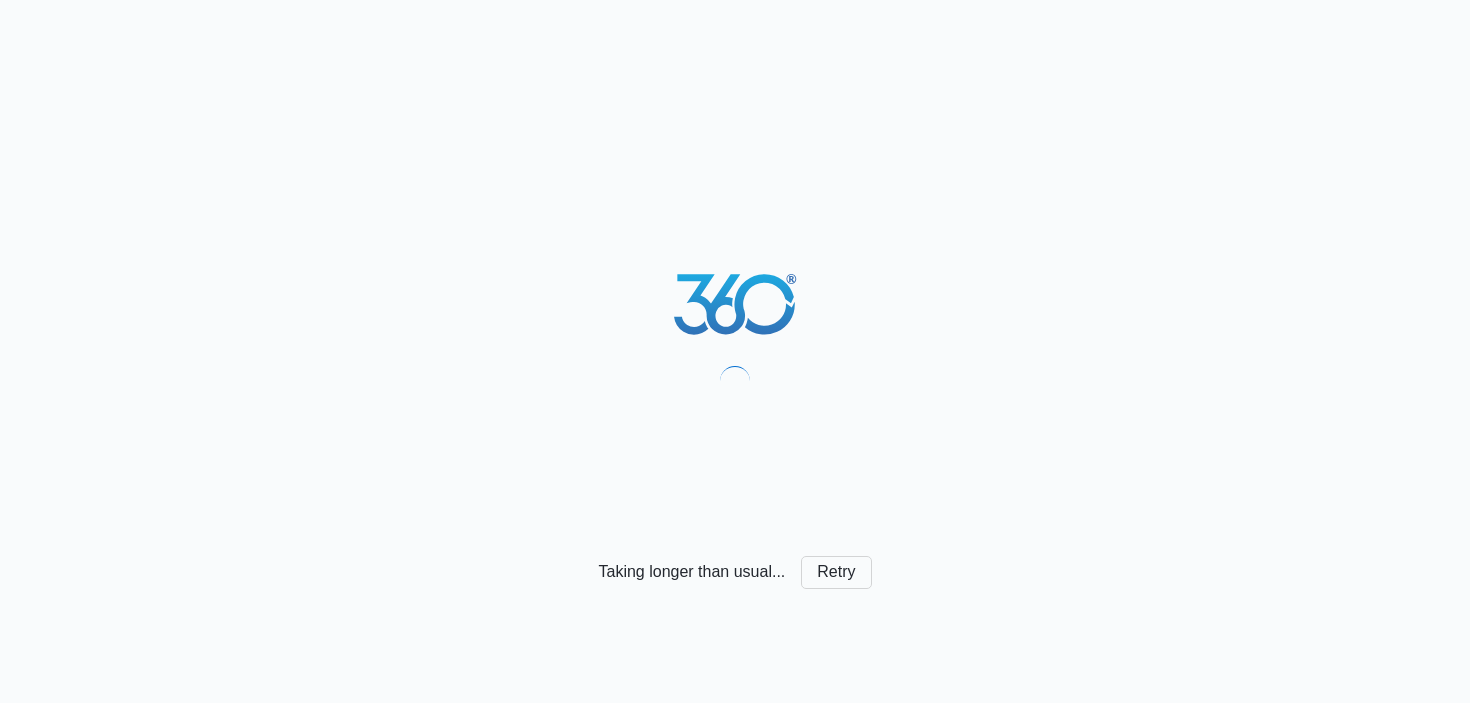 scroll, scrollTop: 0, scrollLeft: 0, axis: both 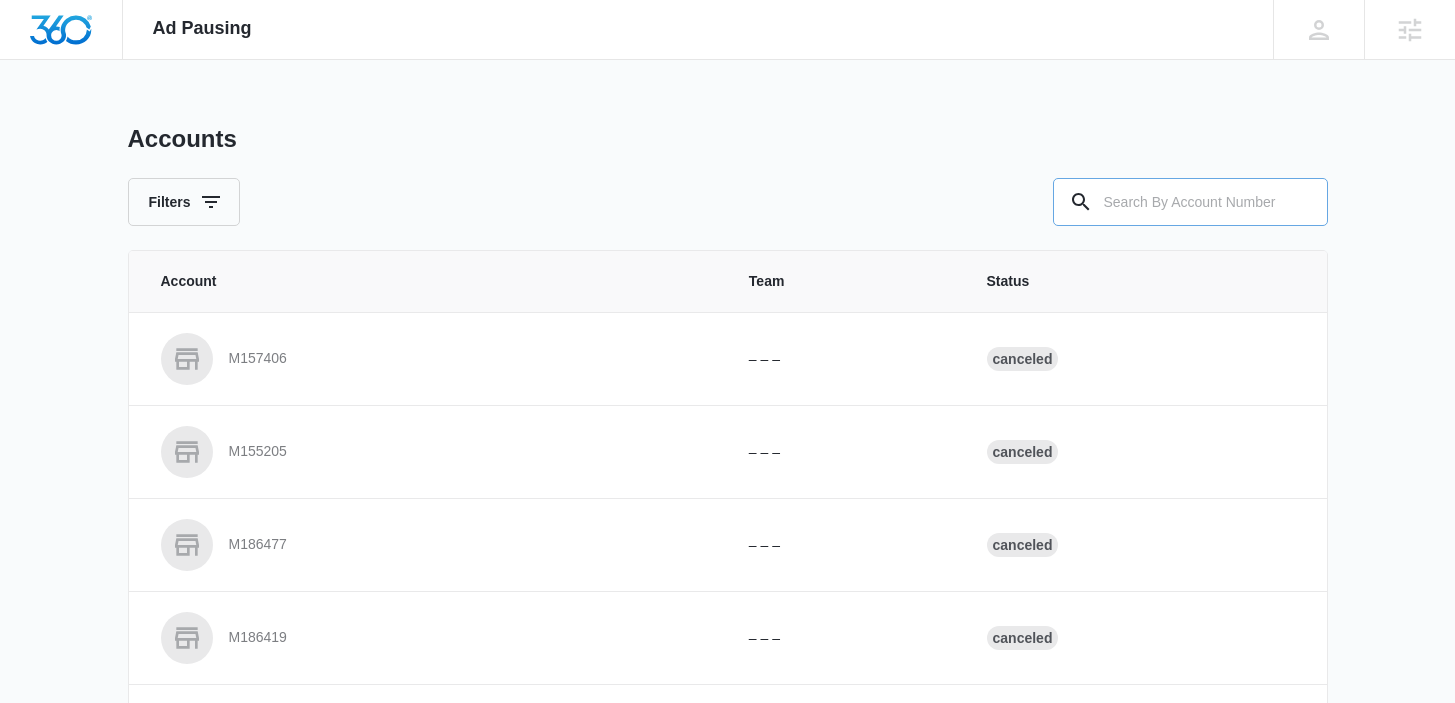 click at bounding box center (1190, 202) 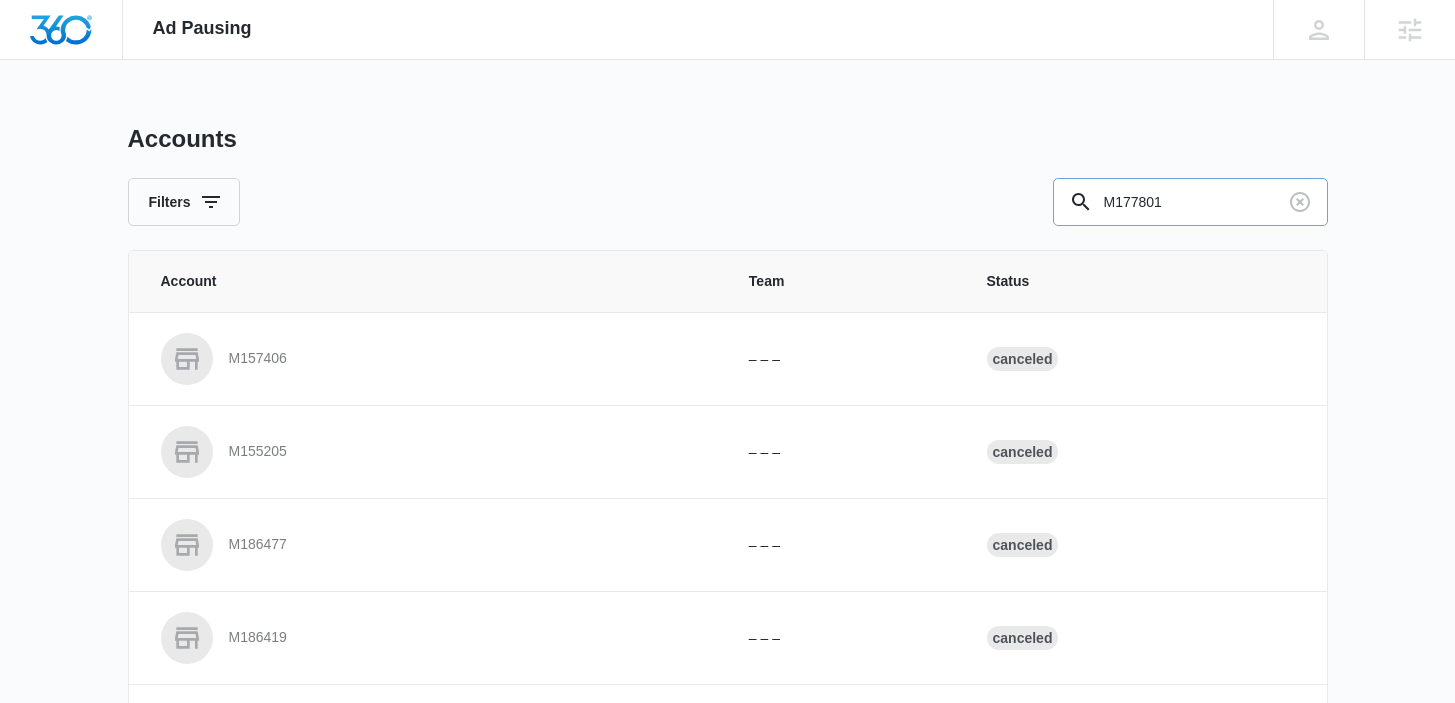 type on "M177801" 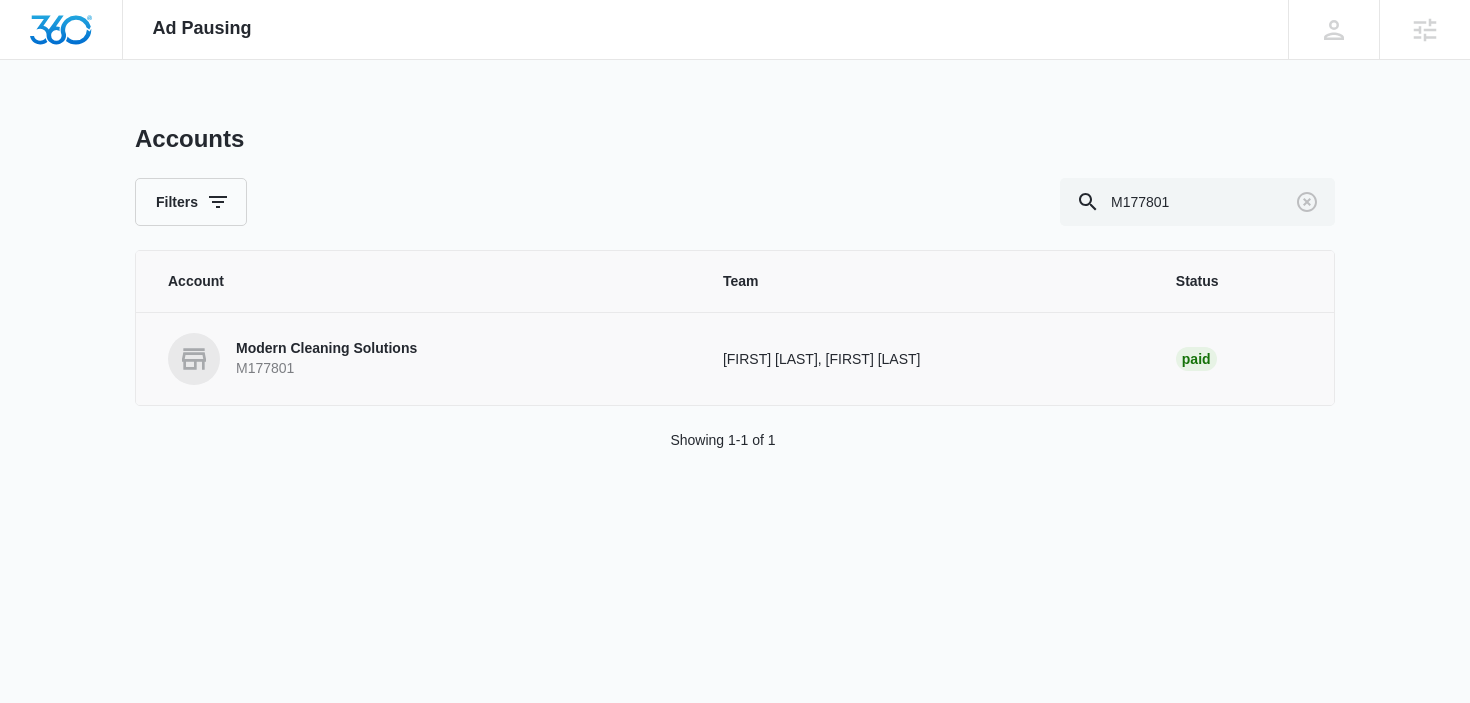 click on "Modern Cleaning Solutions M177801" at bounding box center (421, 359) 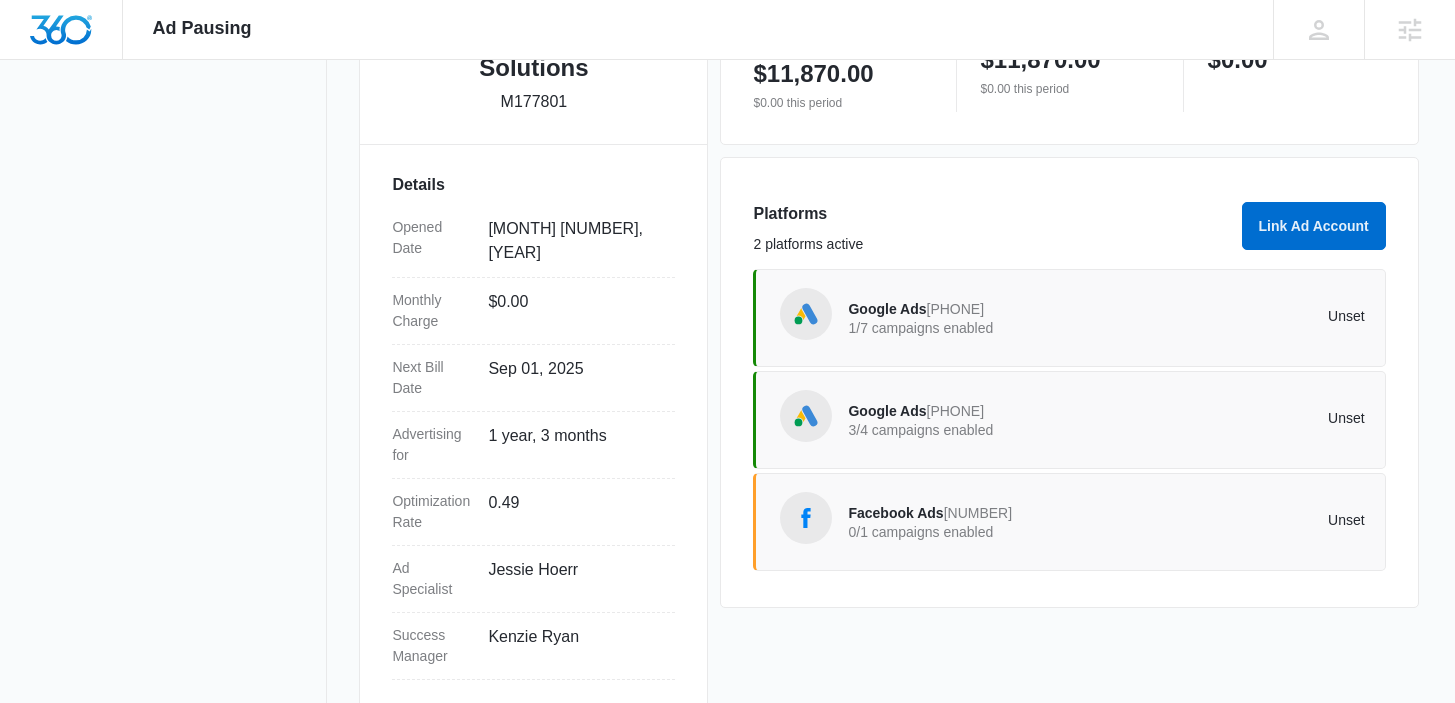 scroll, scrollTop: 537, scrollLeft: 0, axis: vertical 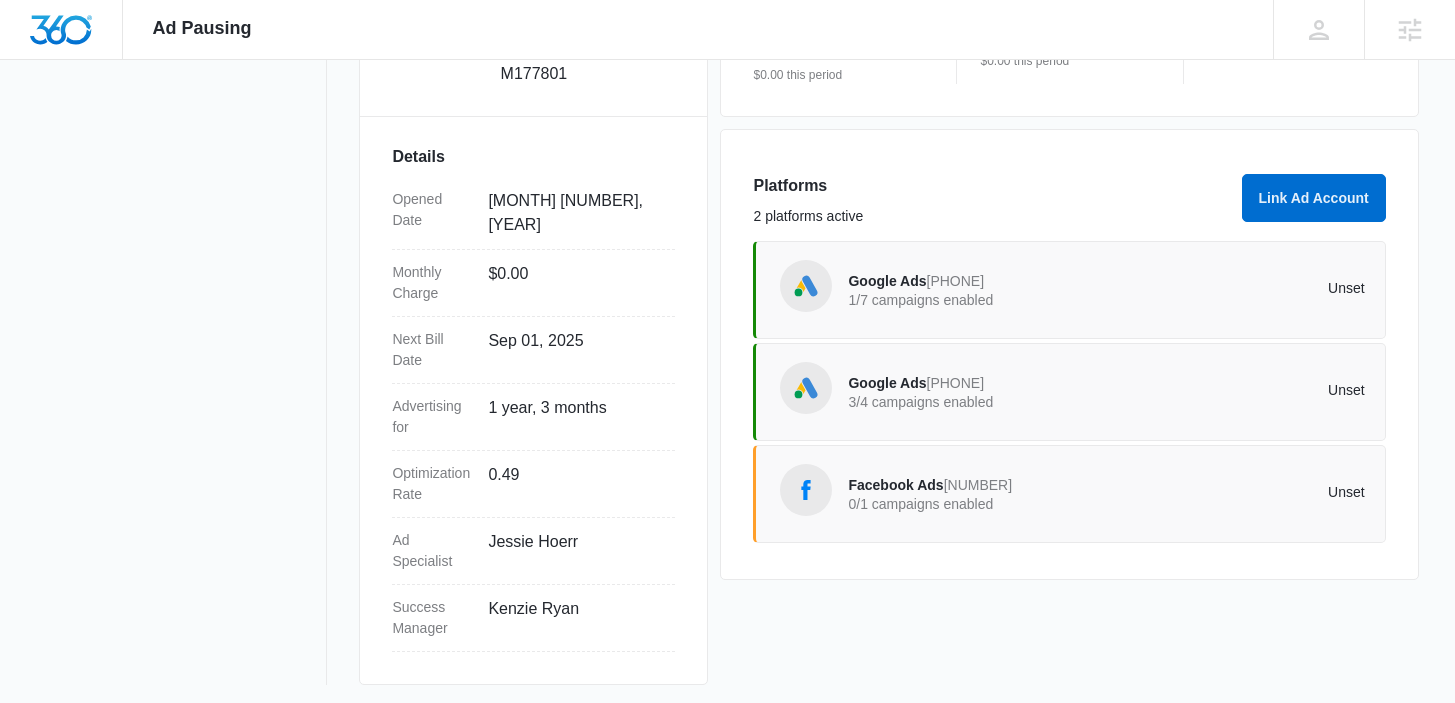 click on "3/4 campaigns enabled" at bounding box center (977, 402) 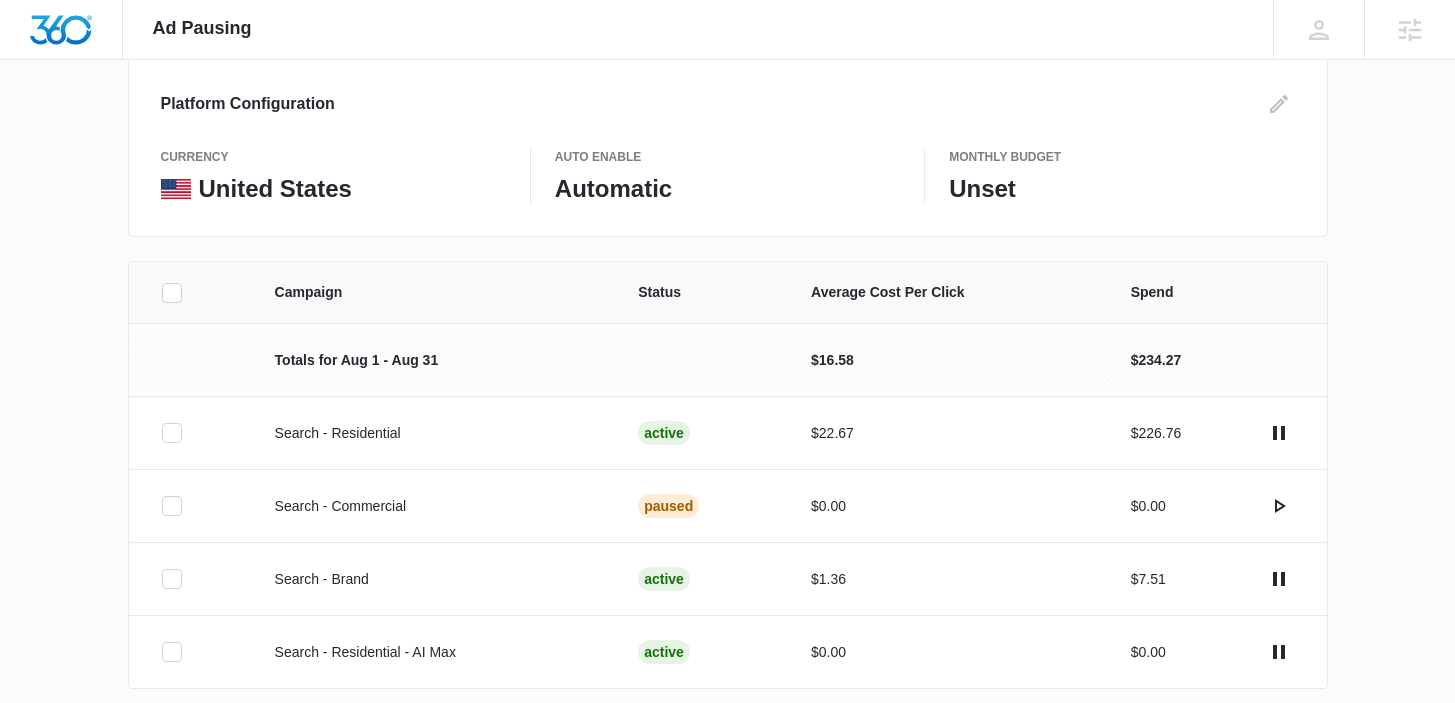 scroll, scrollTop: 302, scrollLeft: 0, axis: vertical 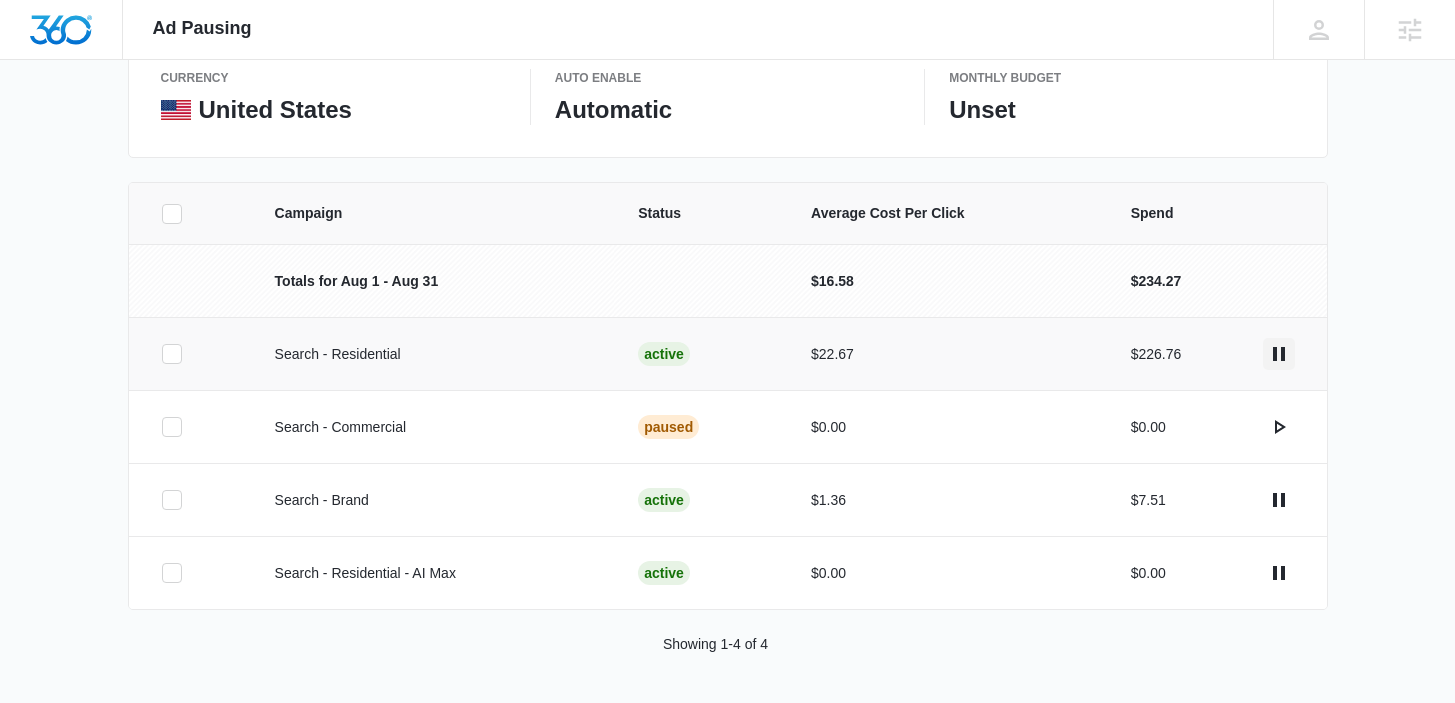 click 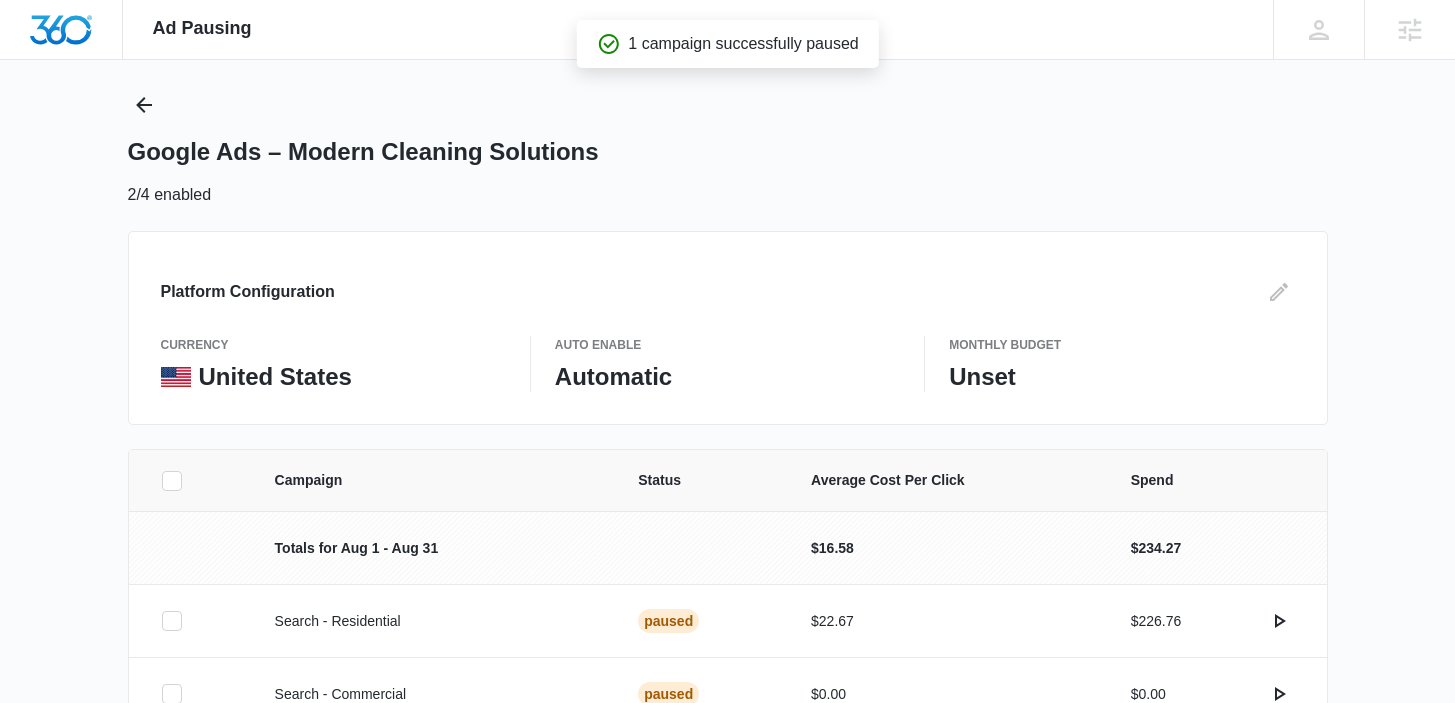 scroll, scrollTop: 302, scrollLeft: 0, axis: vertical 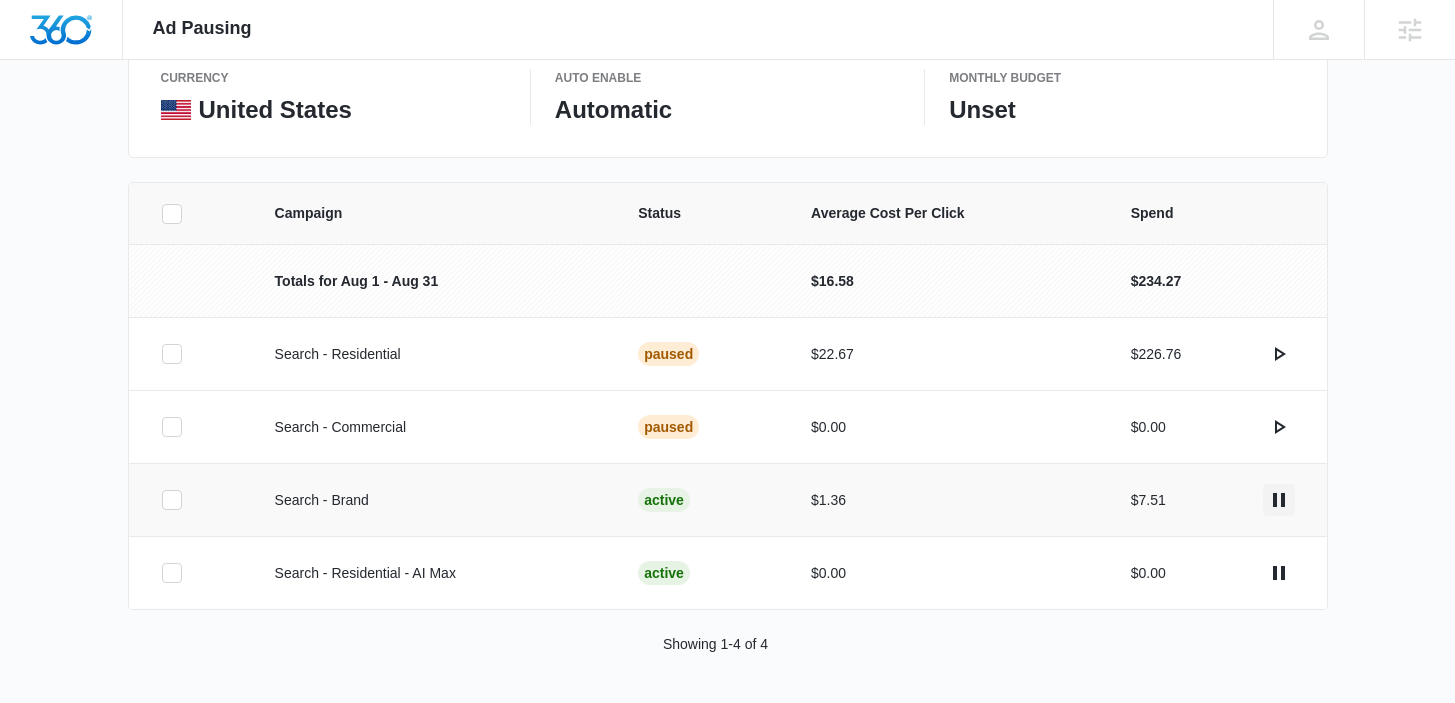 click 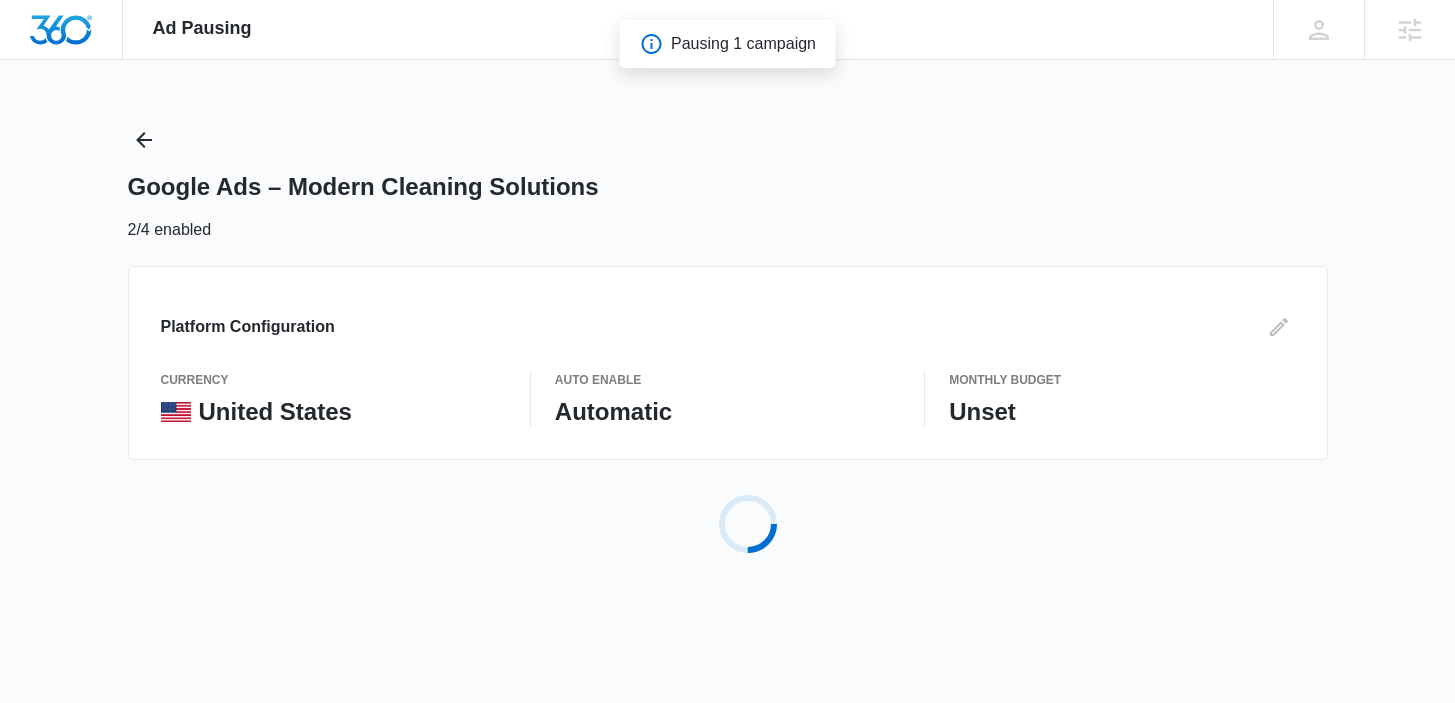 scroll, scrollTop: 0, scrollLeft: 0, axis: both 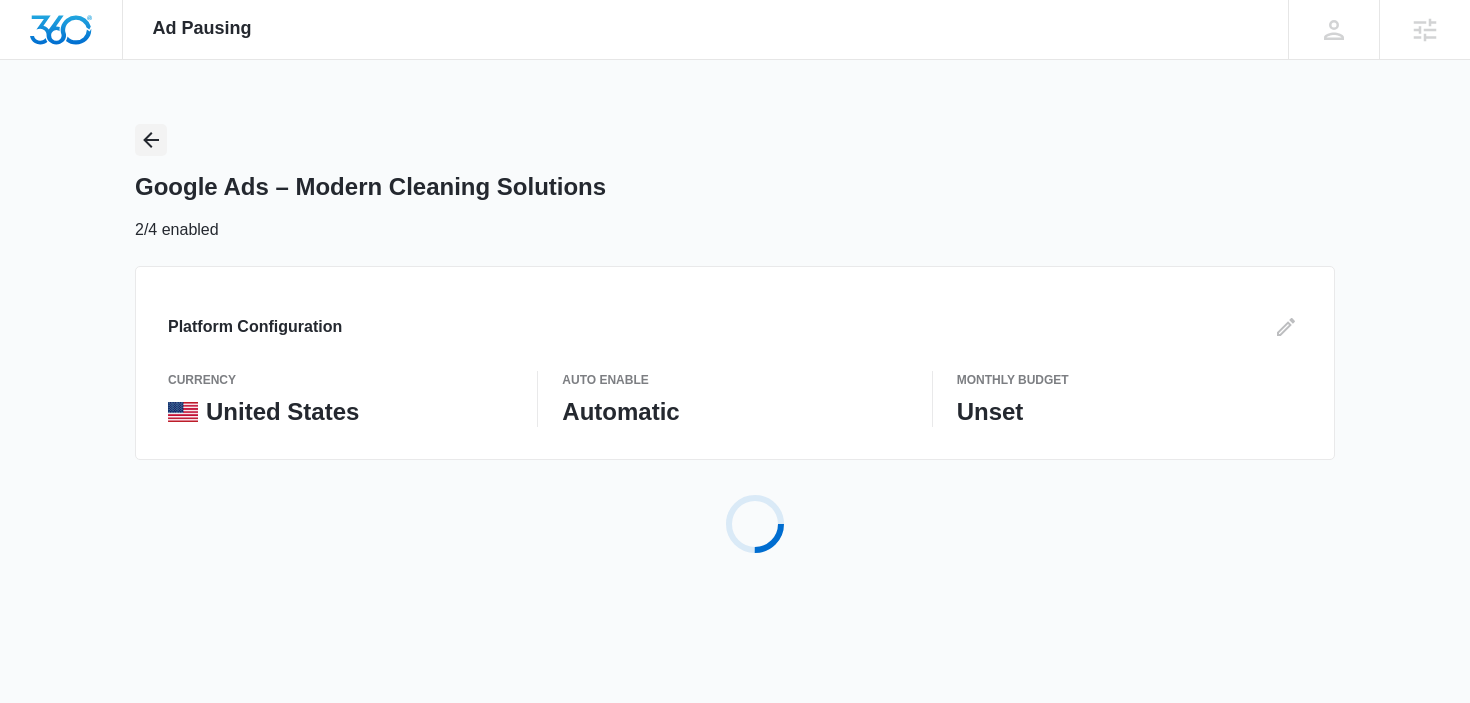click 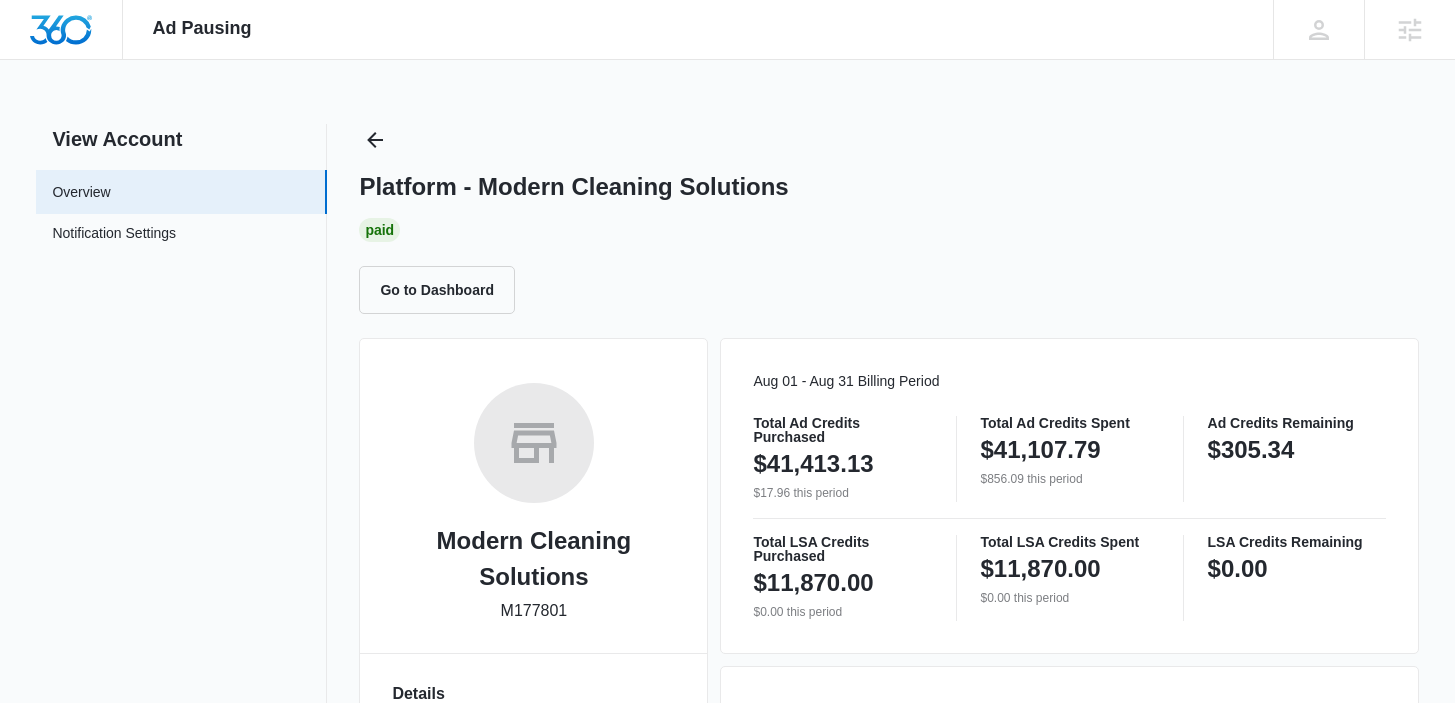 scroll, scrollTop: 537, scrollLeft: 0, axis: vertical 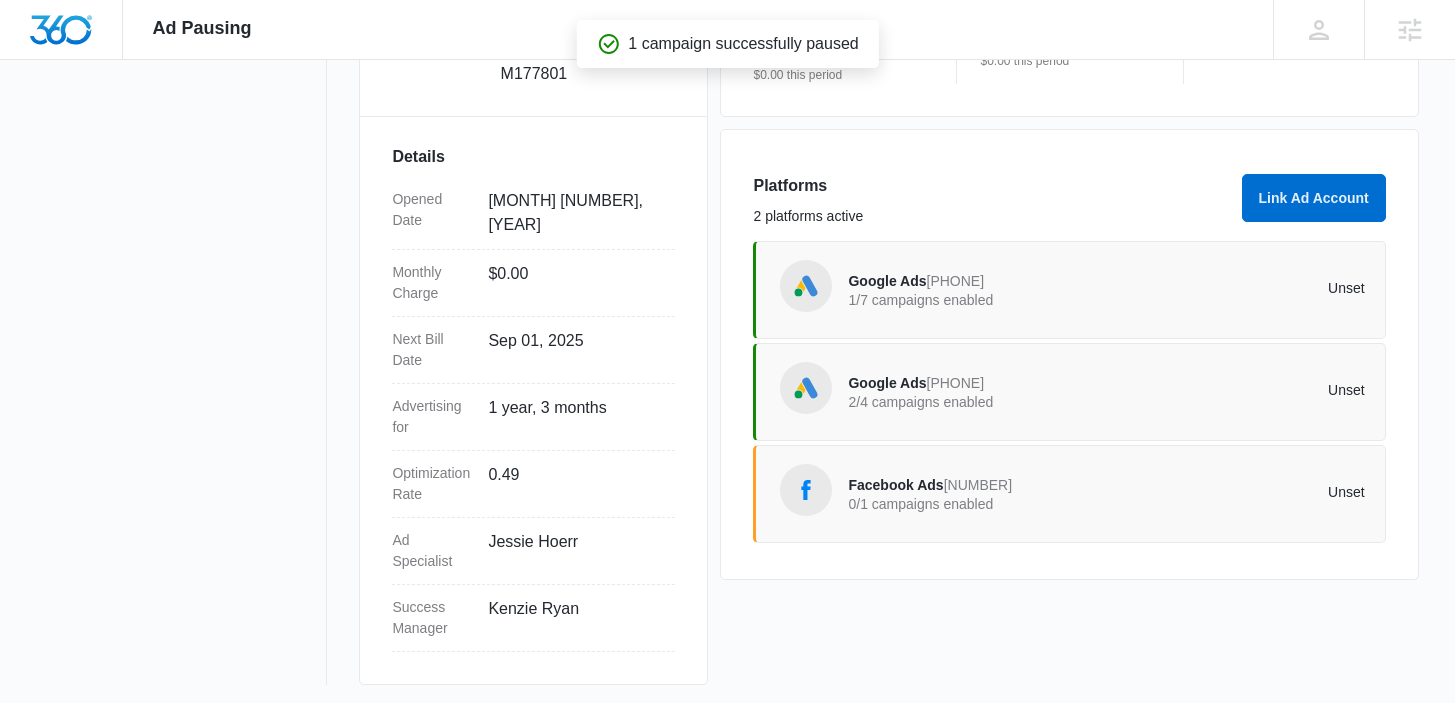click on "2/4 campaigns enabled" at bounding box center (977, 402) 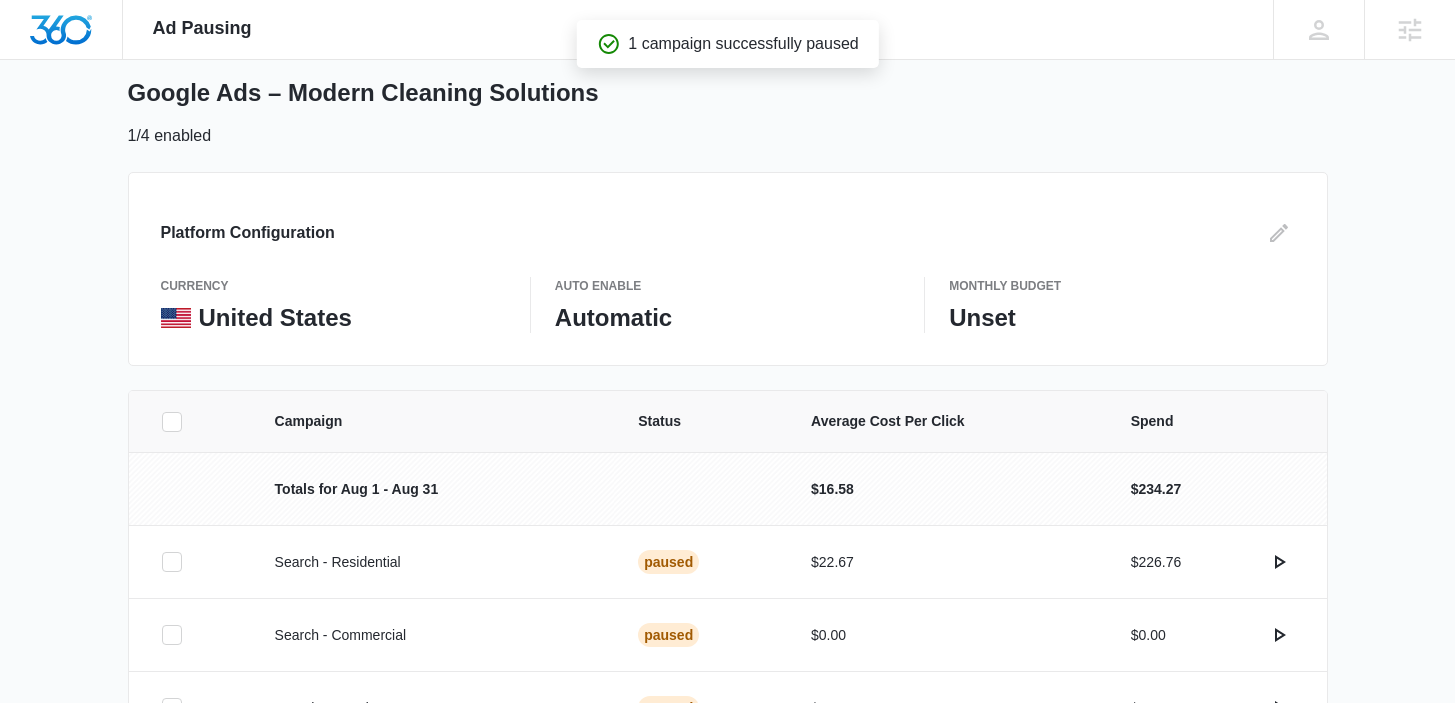 scroll, scrollTop: 0, scrollLeft: 0, axis: both 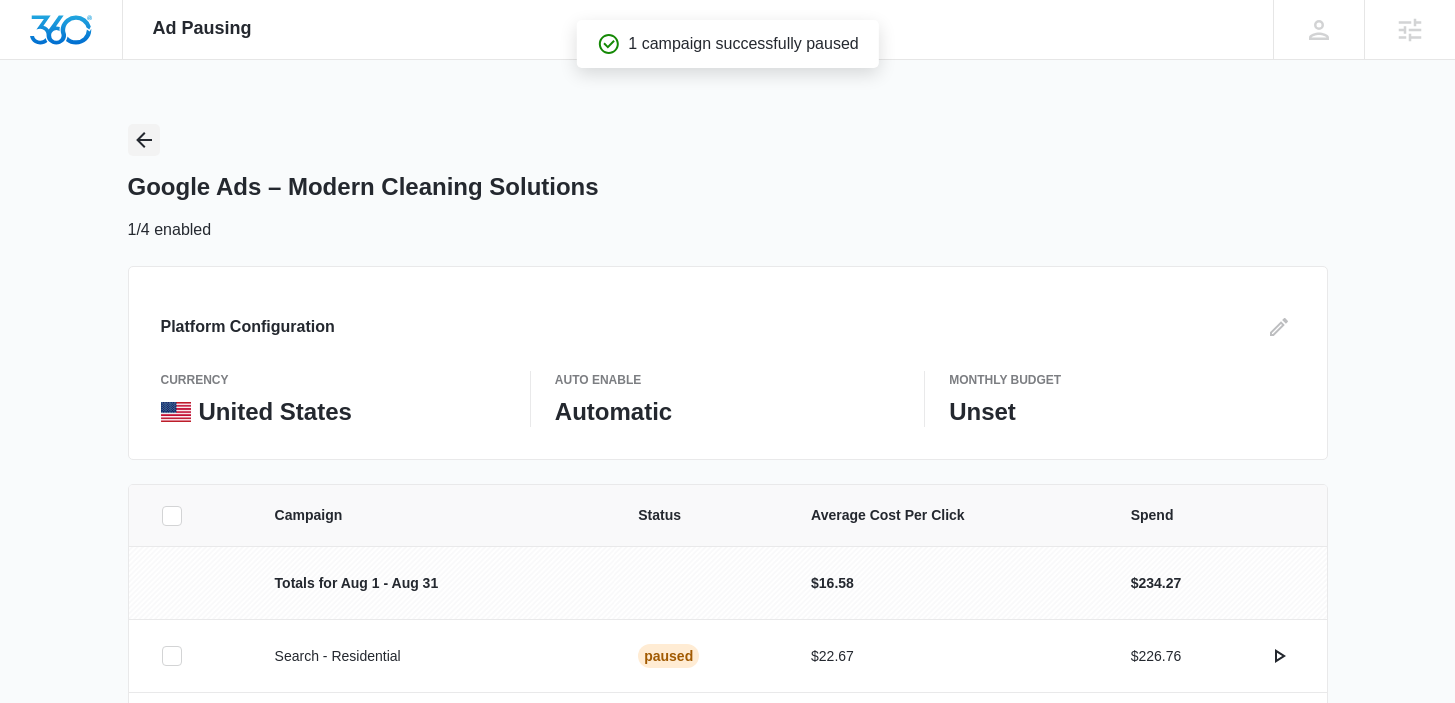 click 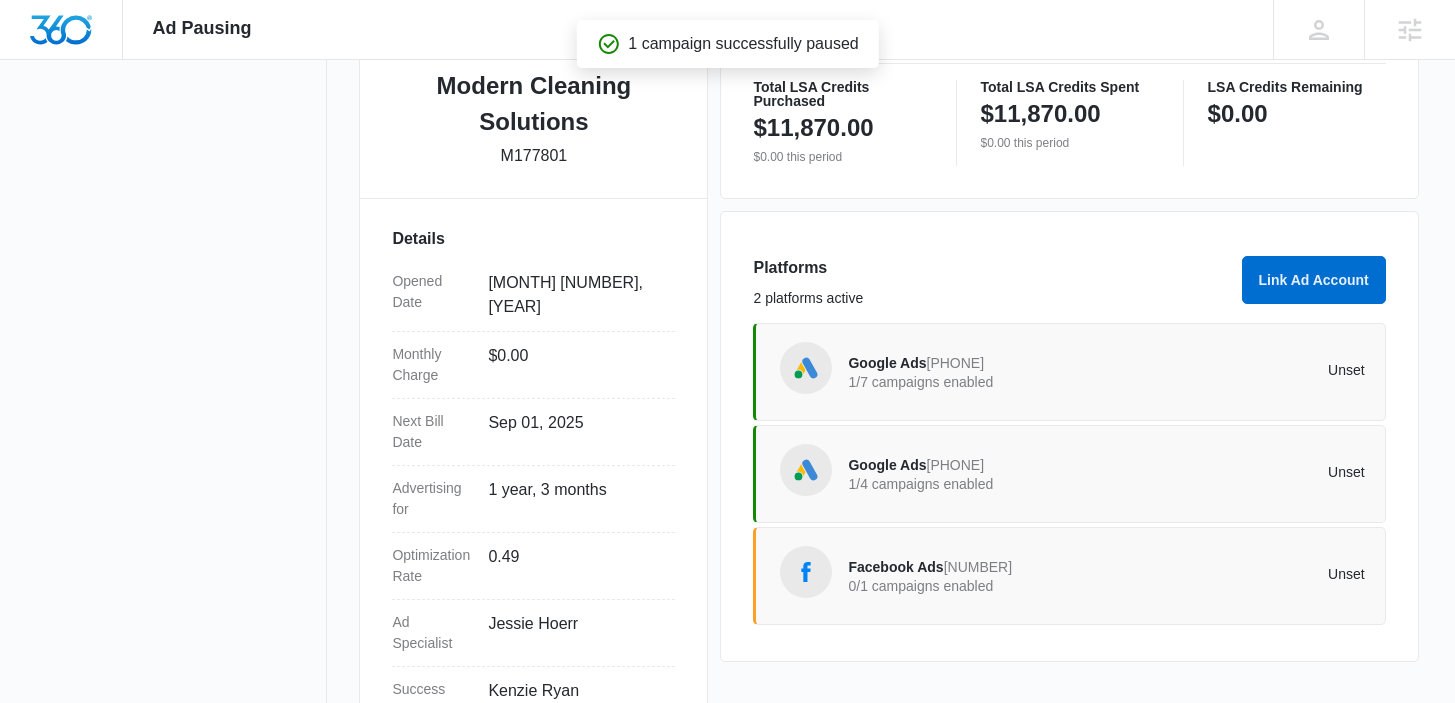scroll, scrollTop: 537, scrollLeft: 0, axis: vertical 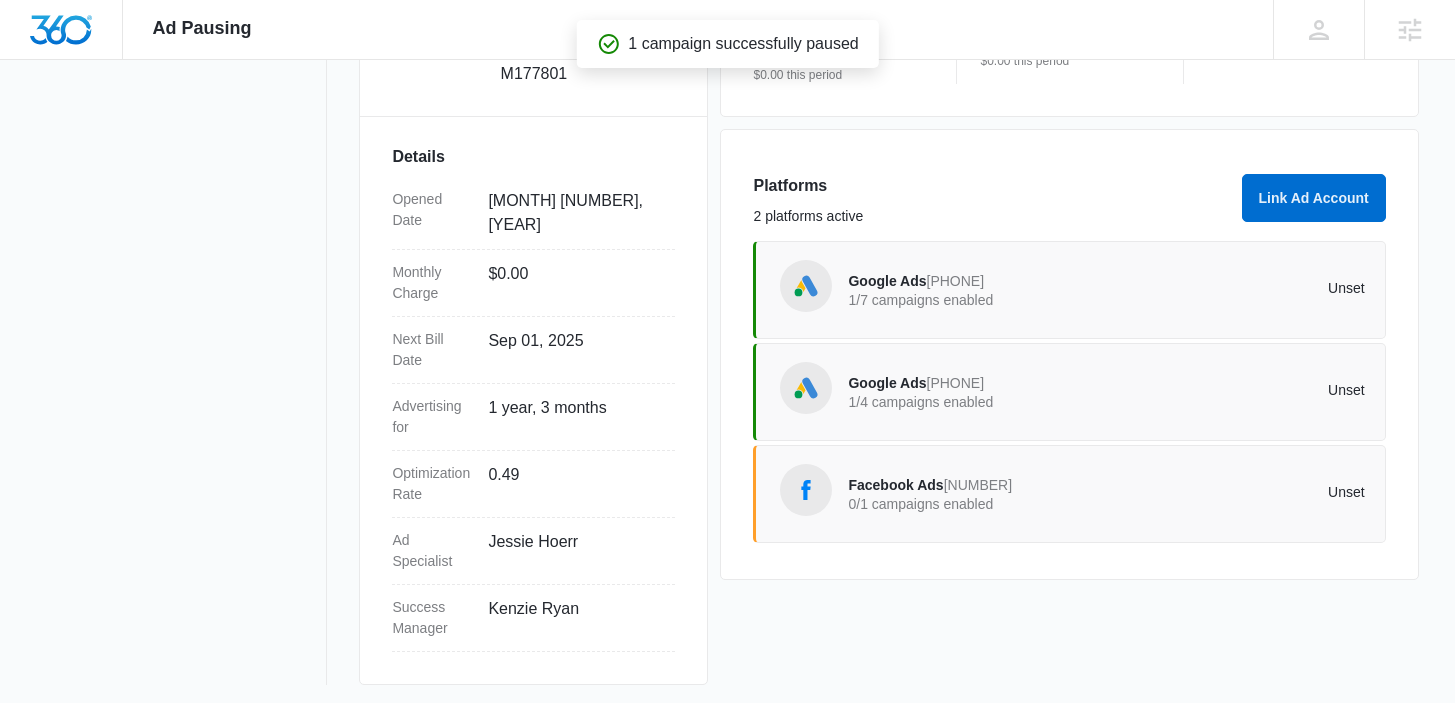 click on "Google Ads  503-994-1217 1/7 campaigns enabled Unset" at bounding box center [1106, 290] 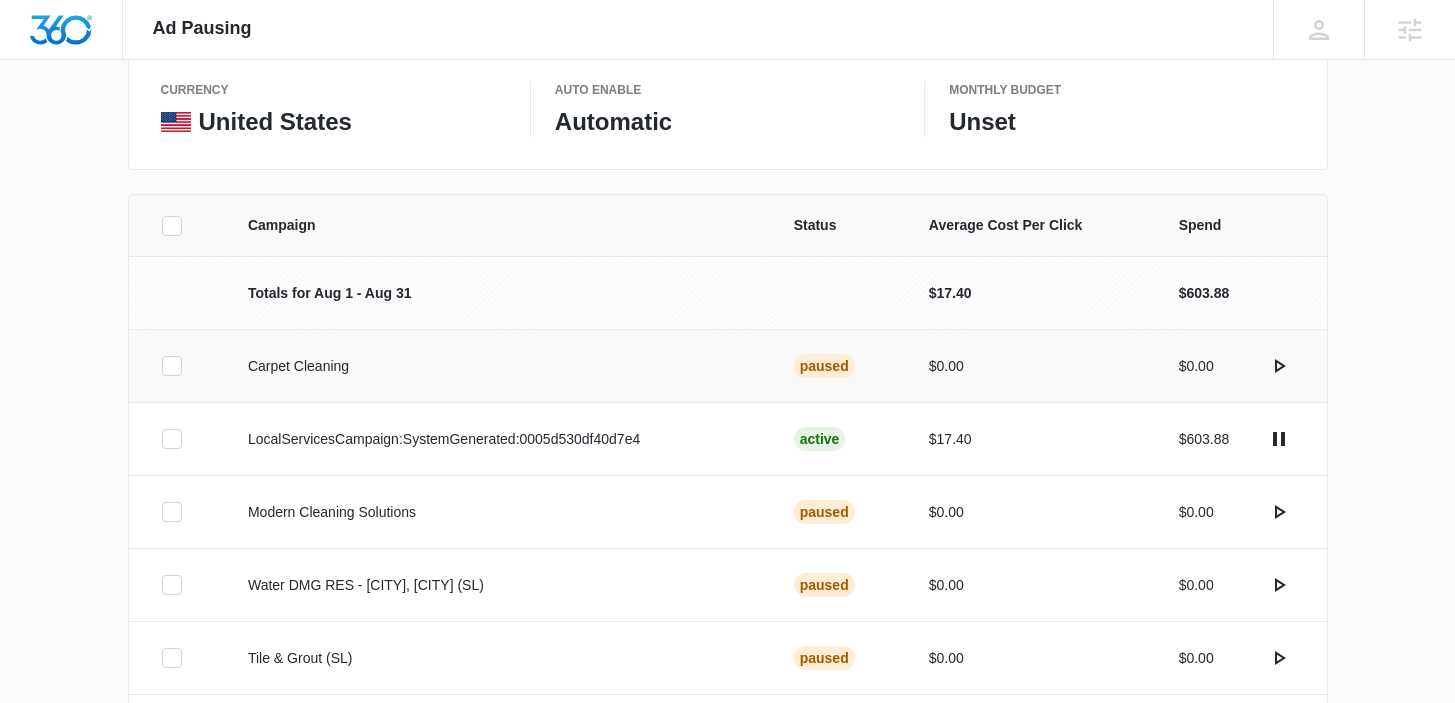 scroll, scrollTop: 296, scrollLeft: 0, axis: vertical 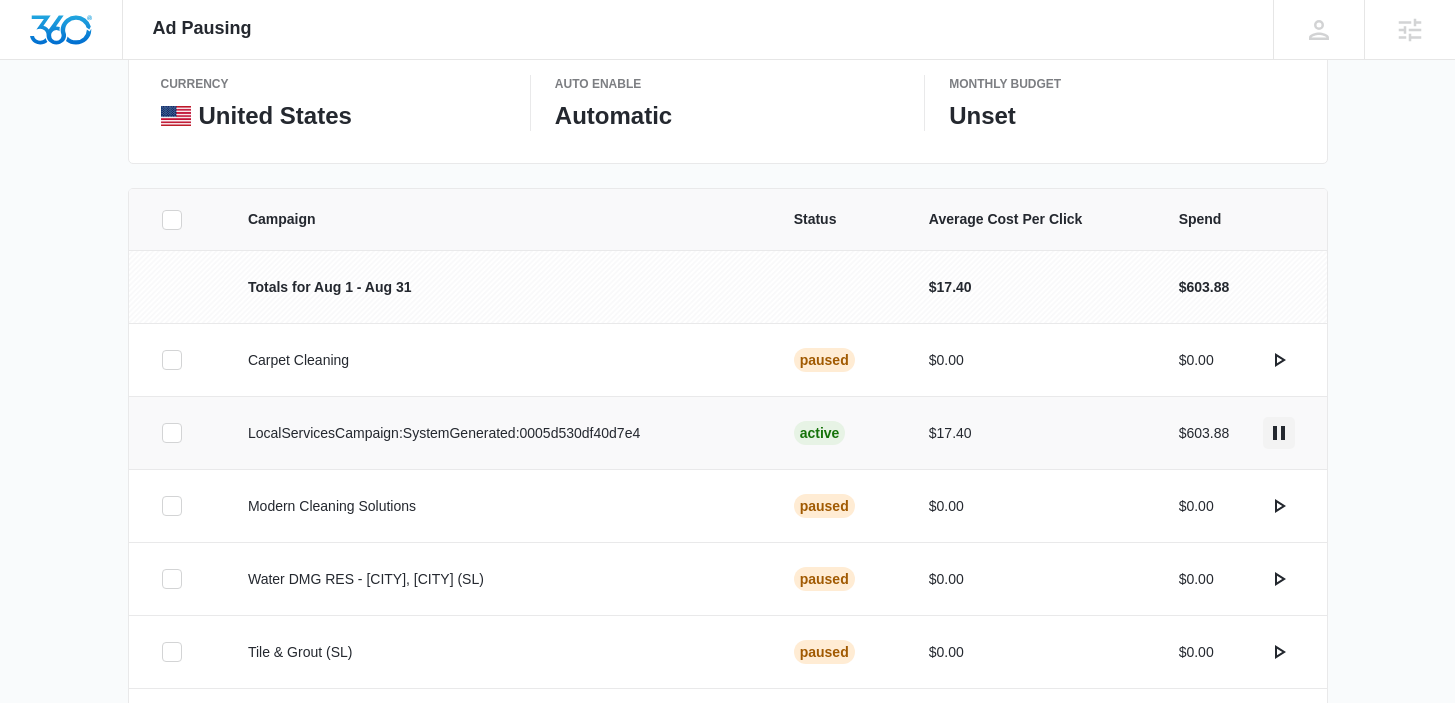 click 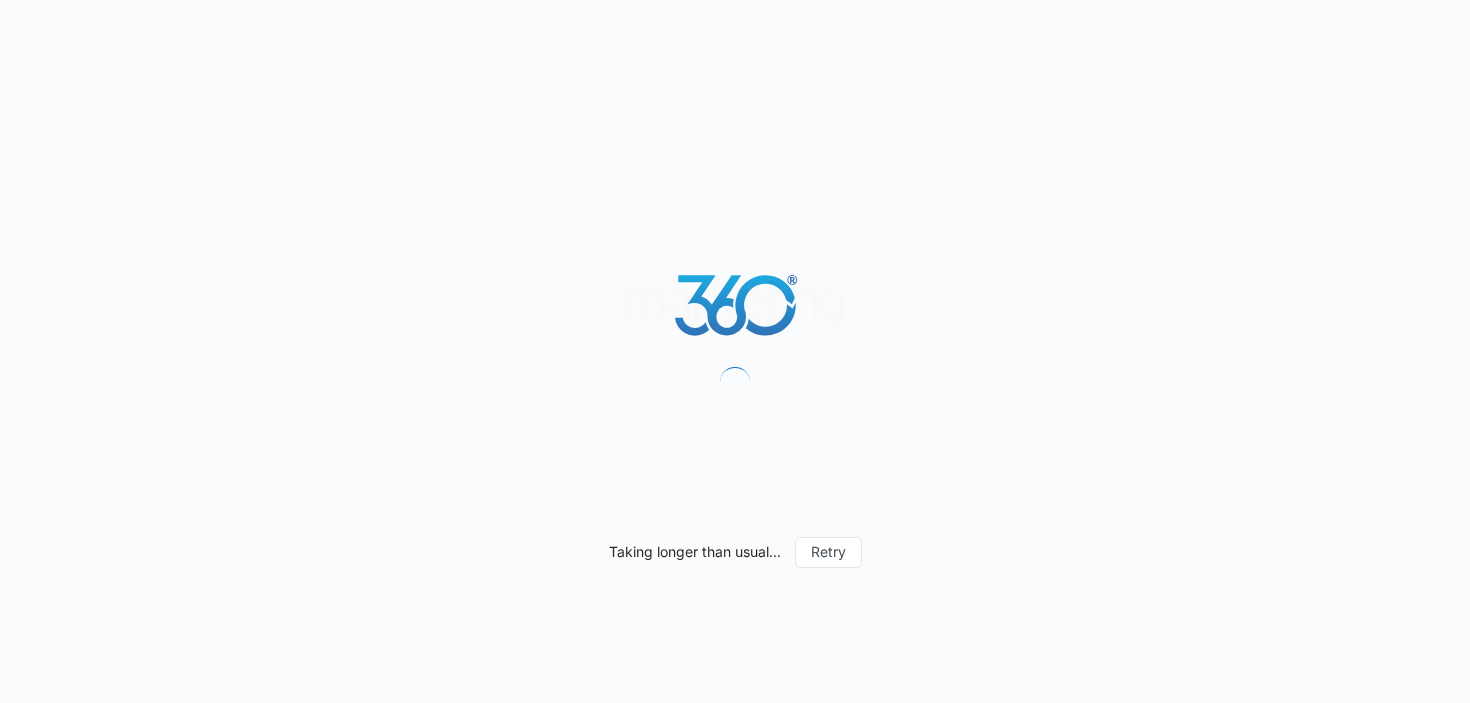 scroll, scrollTop: 0, scrollLeft: 0, axis: both 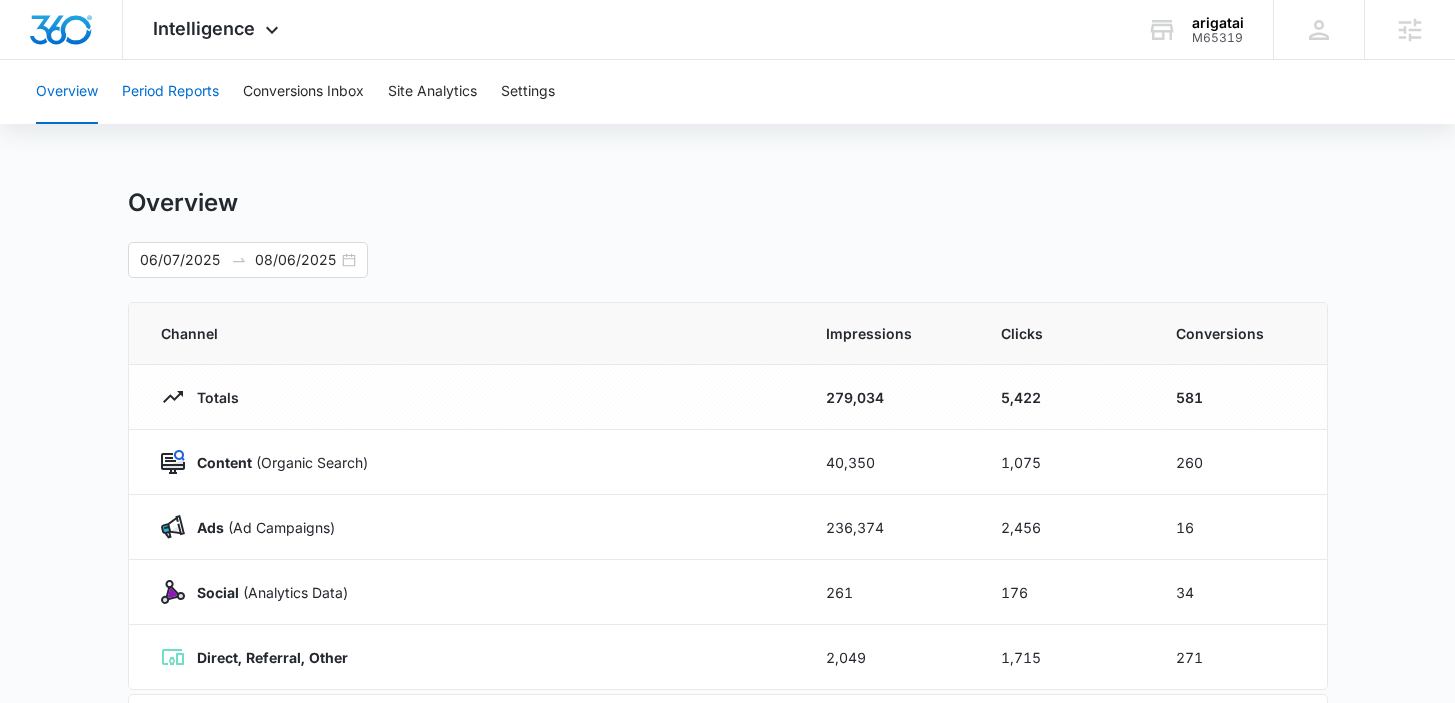 click on "Period Reports" at bounding box center [170, 92] 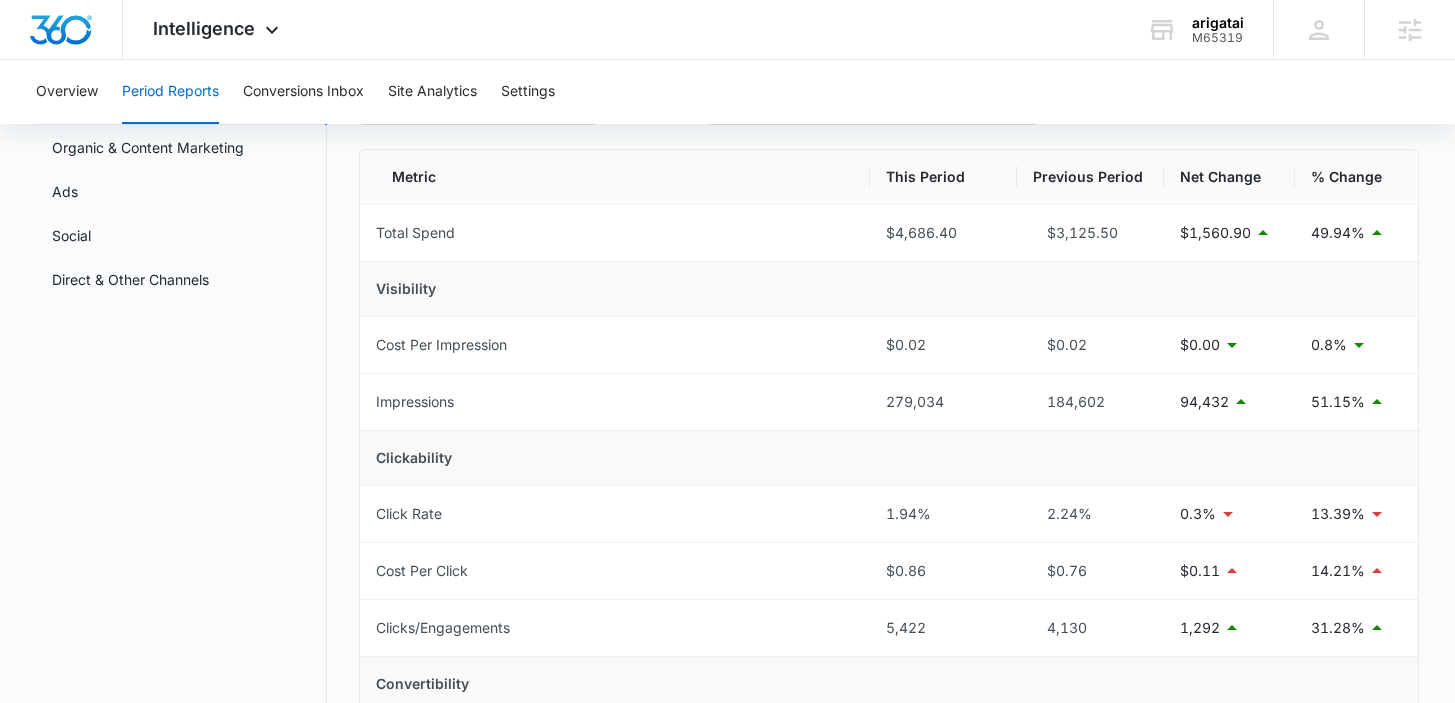 scroll, scrollTop: 0, scrollLeft: 0, axis: both 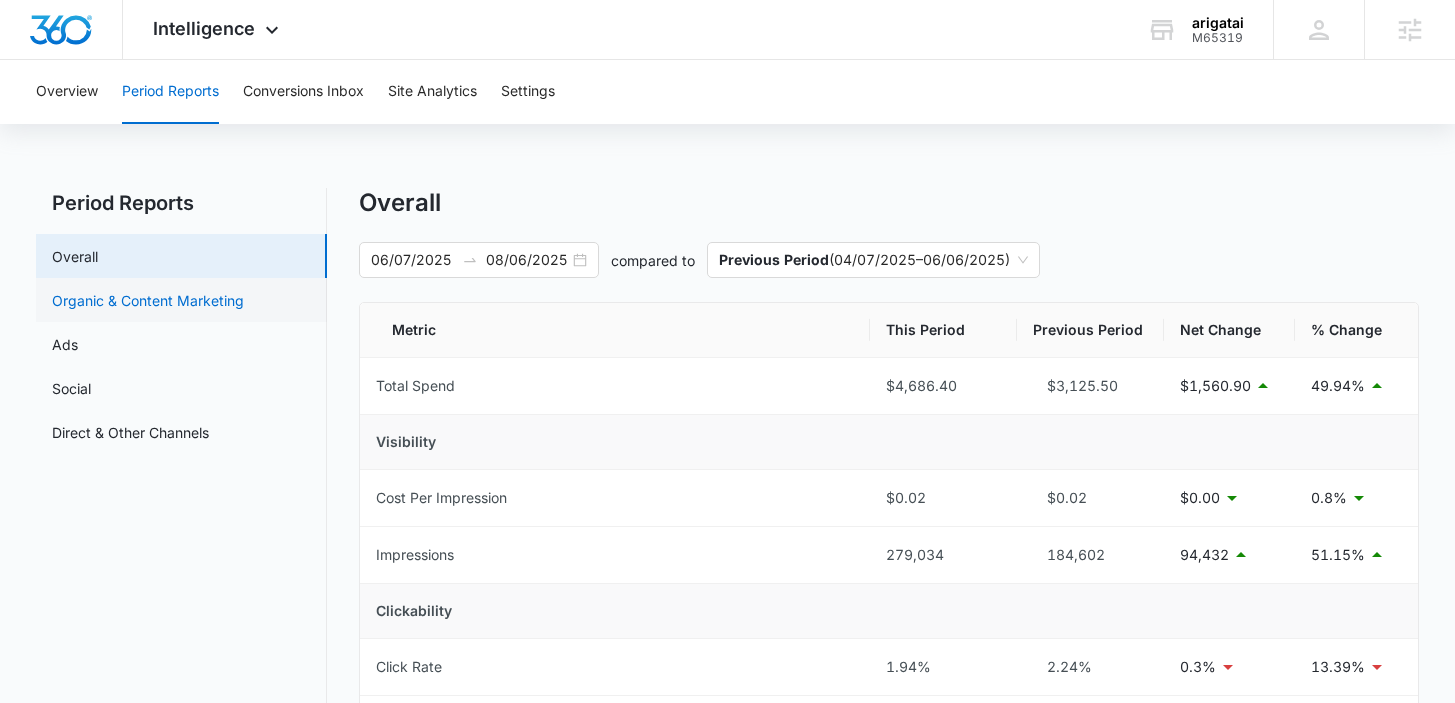 click on "Organic & Content Marketing" at bounding box center [148, 300] 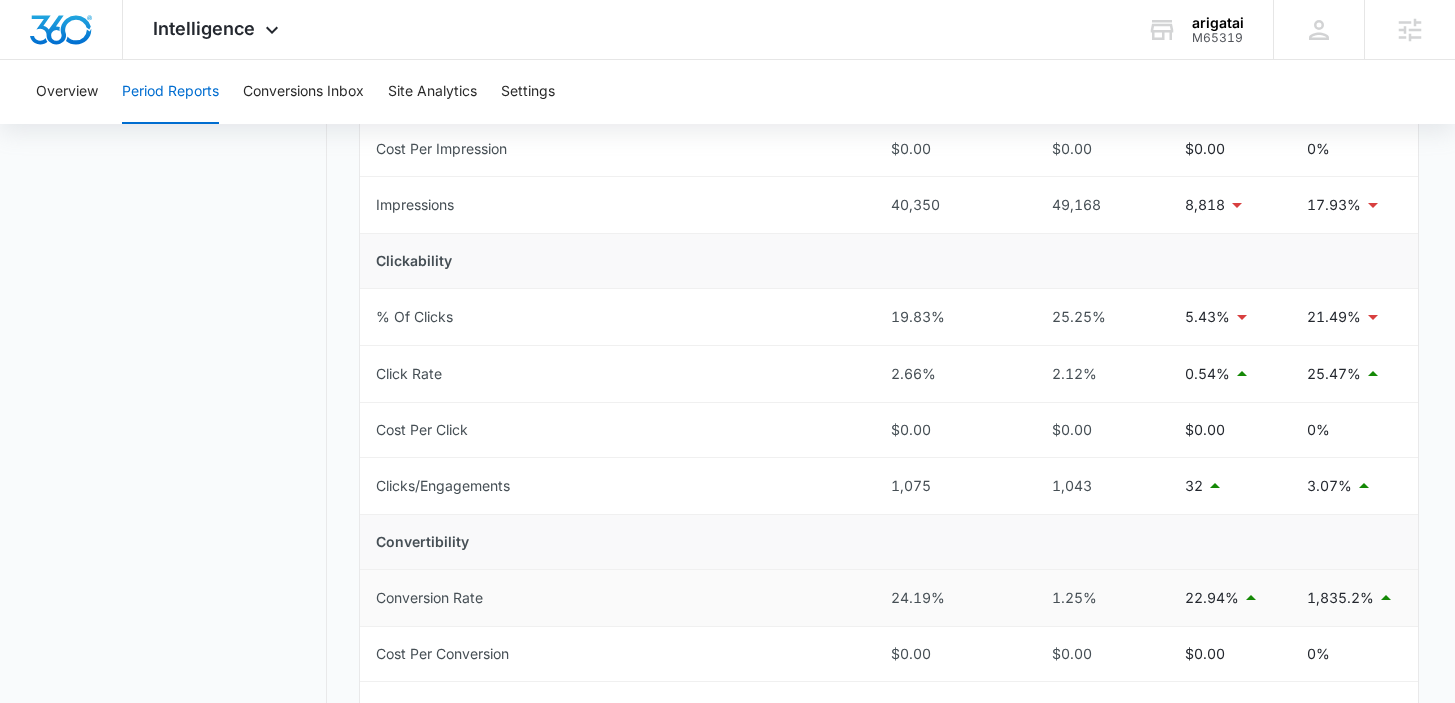 scroll, scrollTop: 345, scrollLeft: 0, axis: vertical 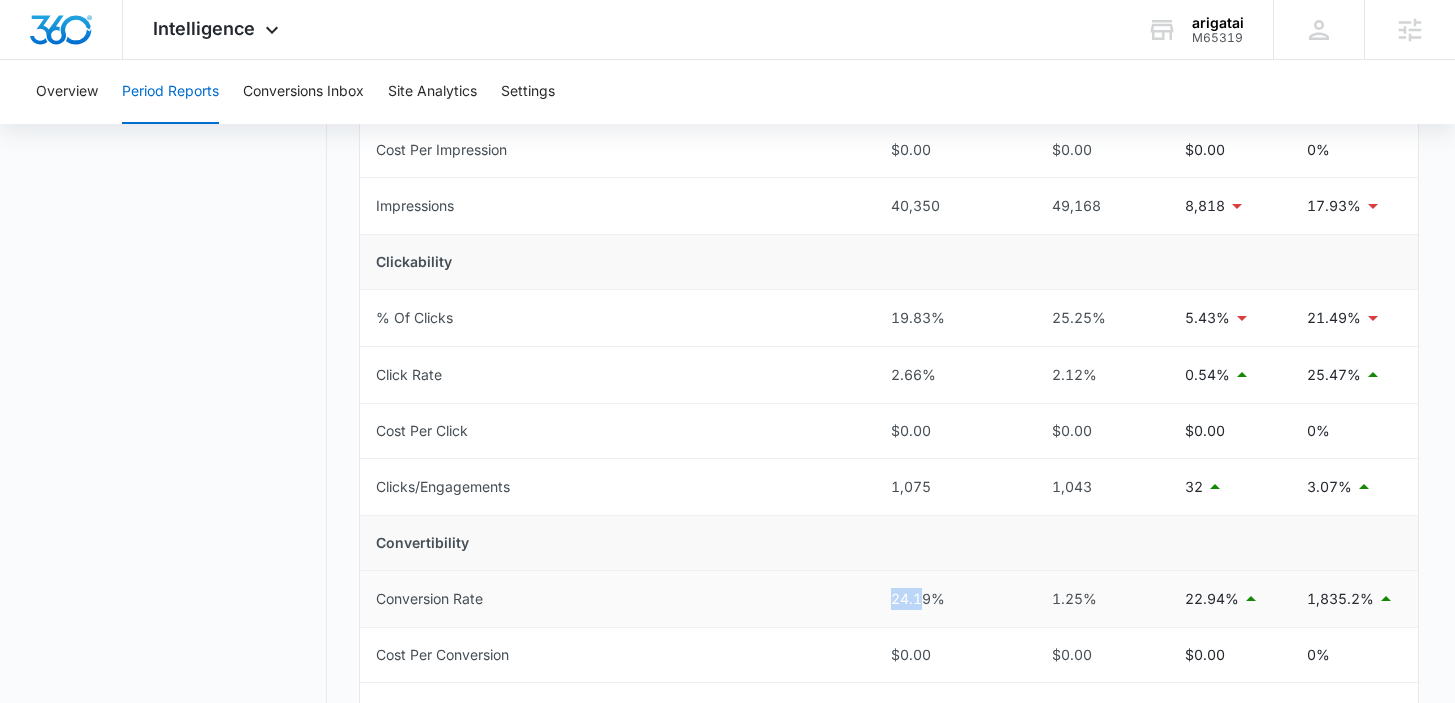 drag, startPoint x: 889, startPoint y: 604, endPoint x: 924, endPoint y: 605, distance: 35.014282 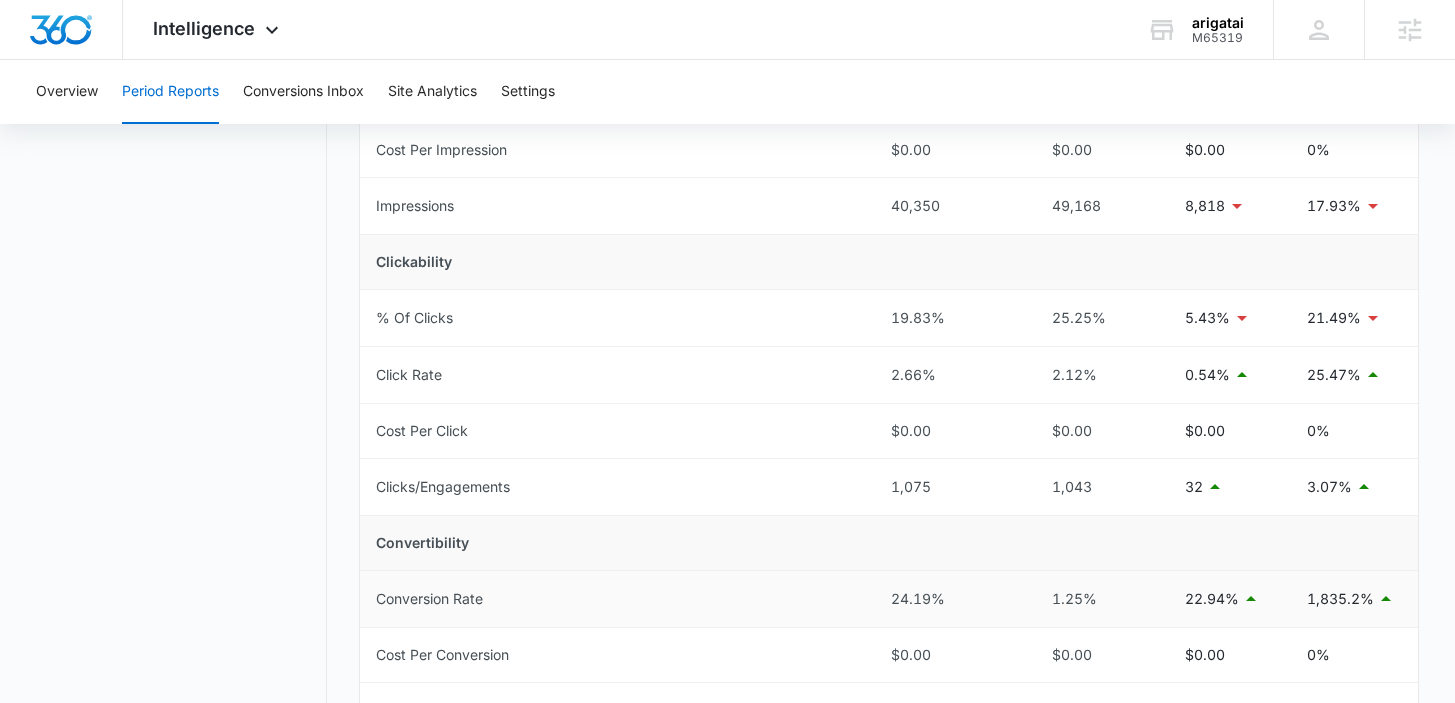click on "Conversion Rate" at bounding box center [617, 599] 